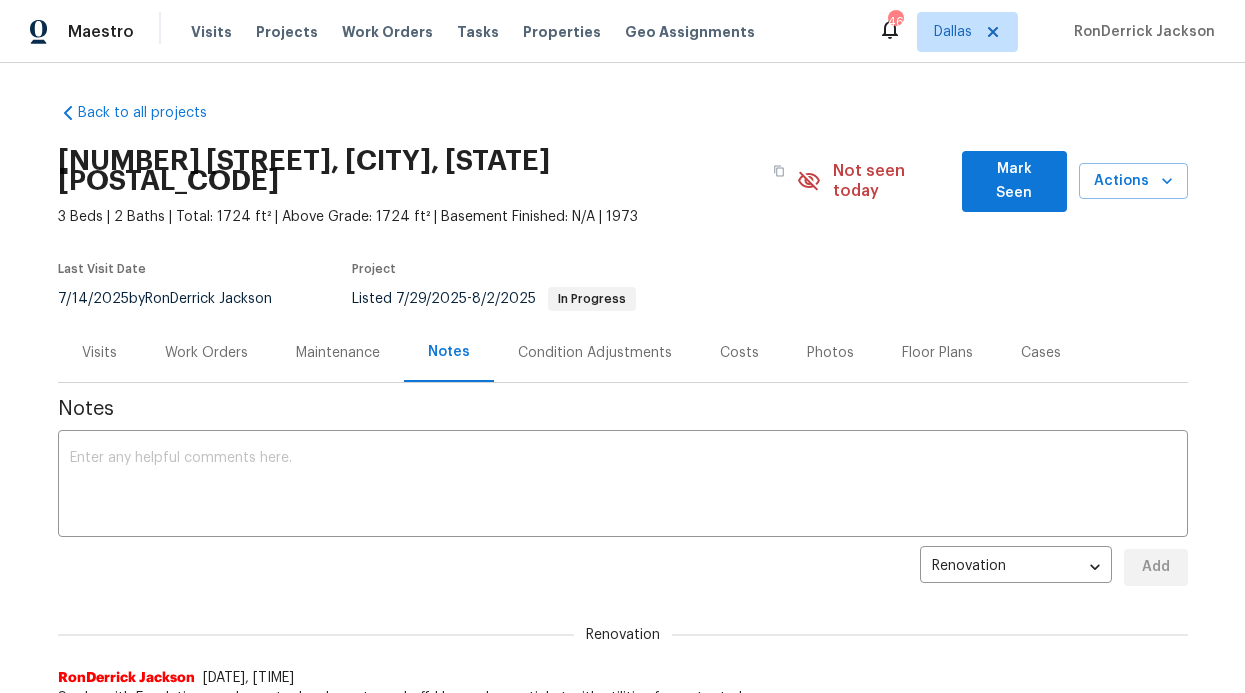 scroll, scrollTop: 0, scrollLeft: 0, axis: both 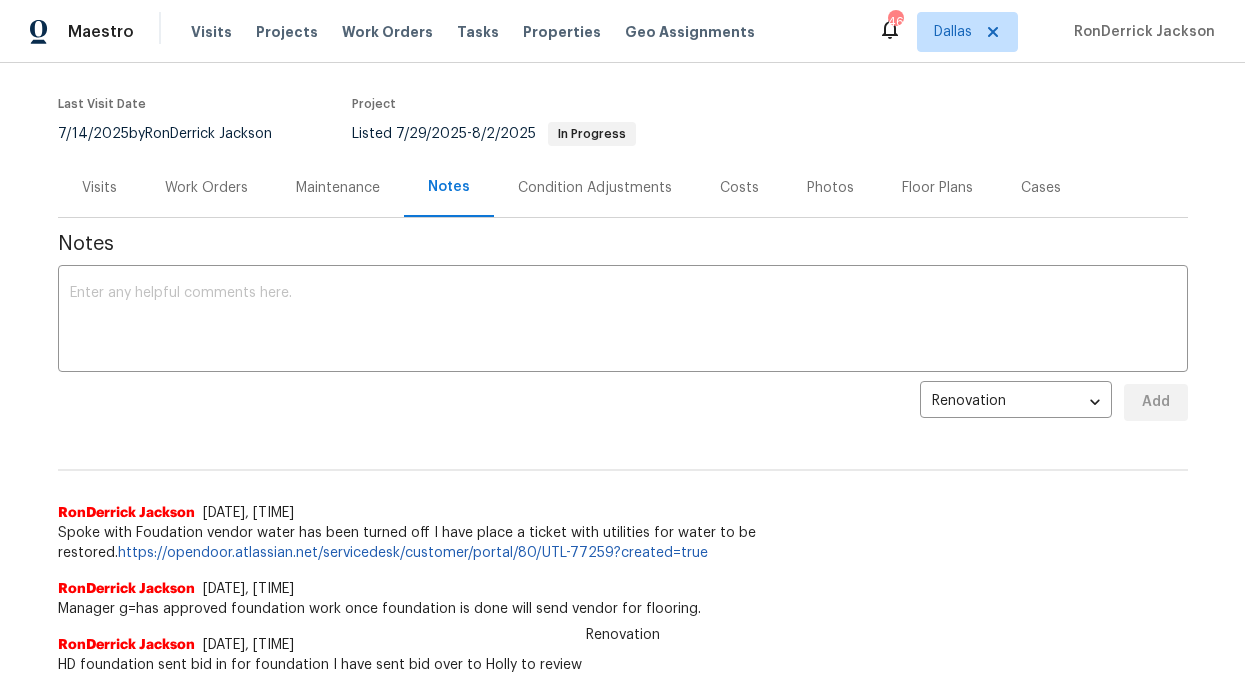 click on "Visits Projects Work Orders Tasks Properties Geo Assignments" at bounding box center [485, 32] 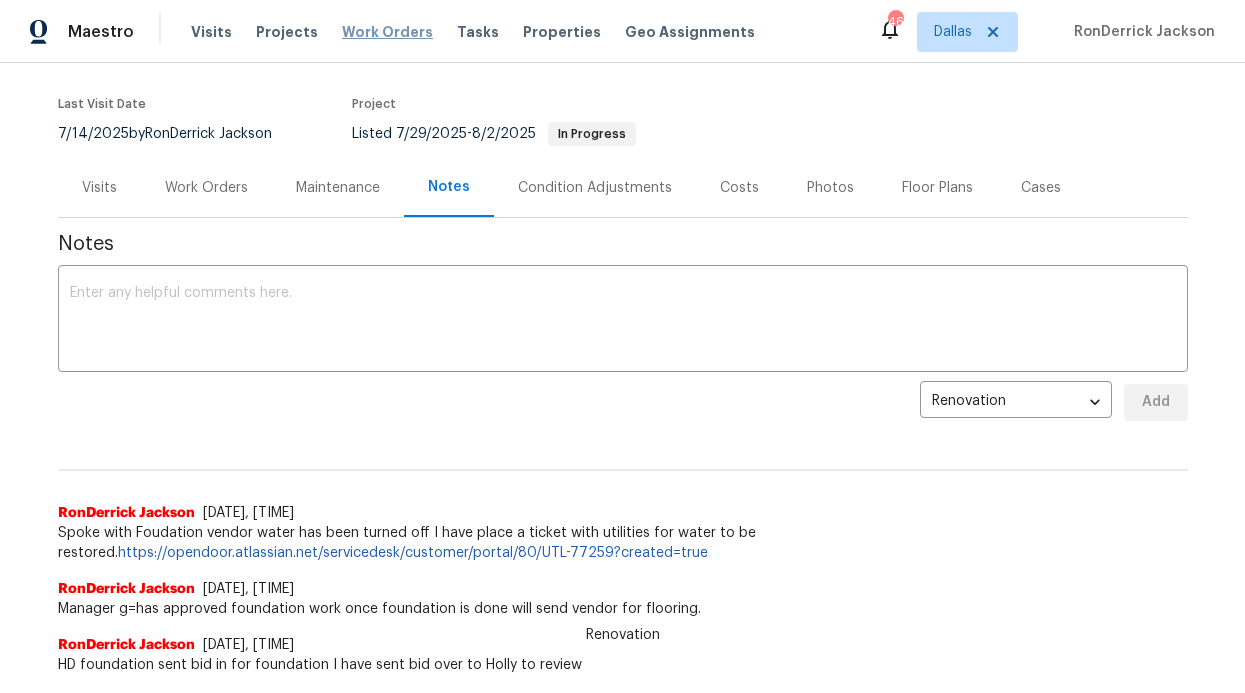 click on "Work Orders" at bounding box center [387, 32] 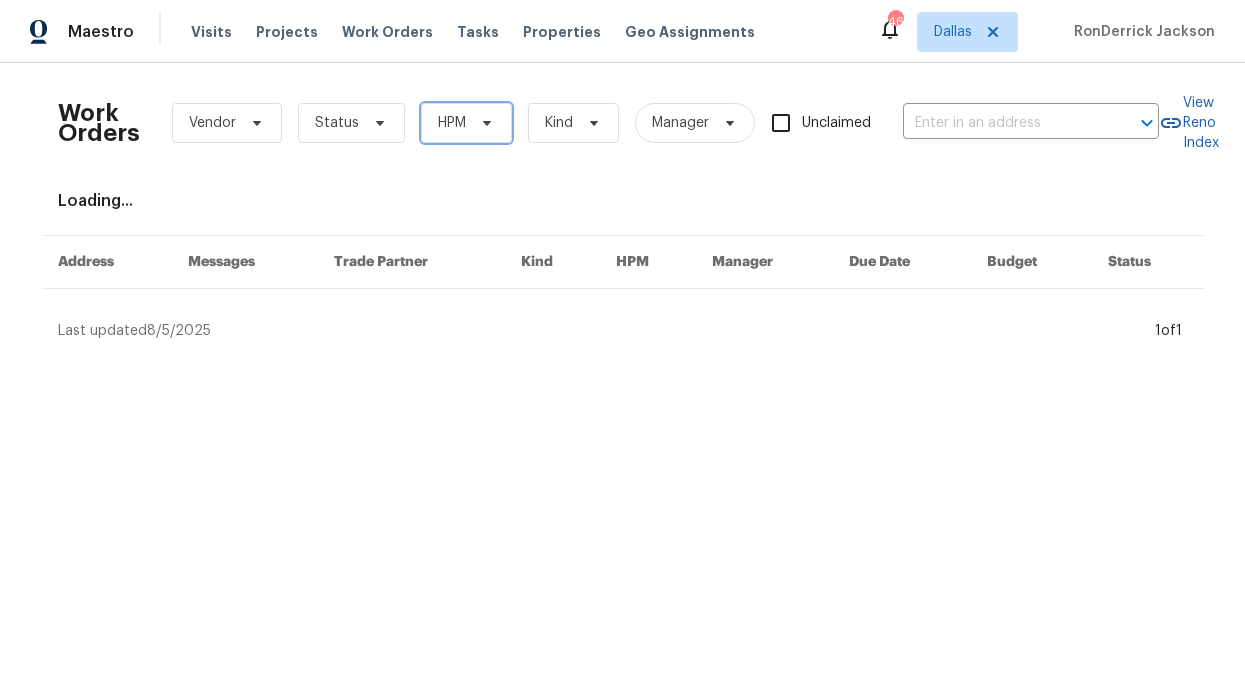click on "HPM" at bounding box center (466, 123) 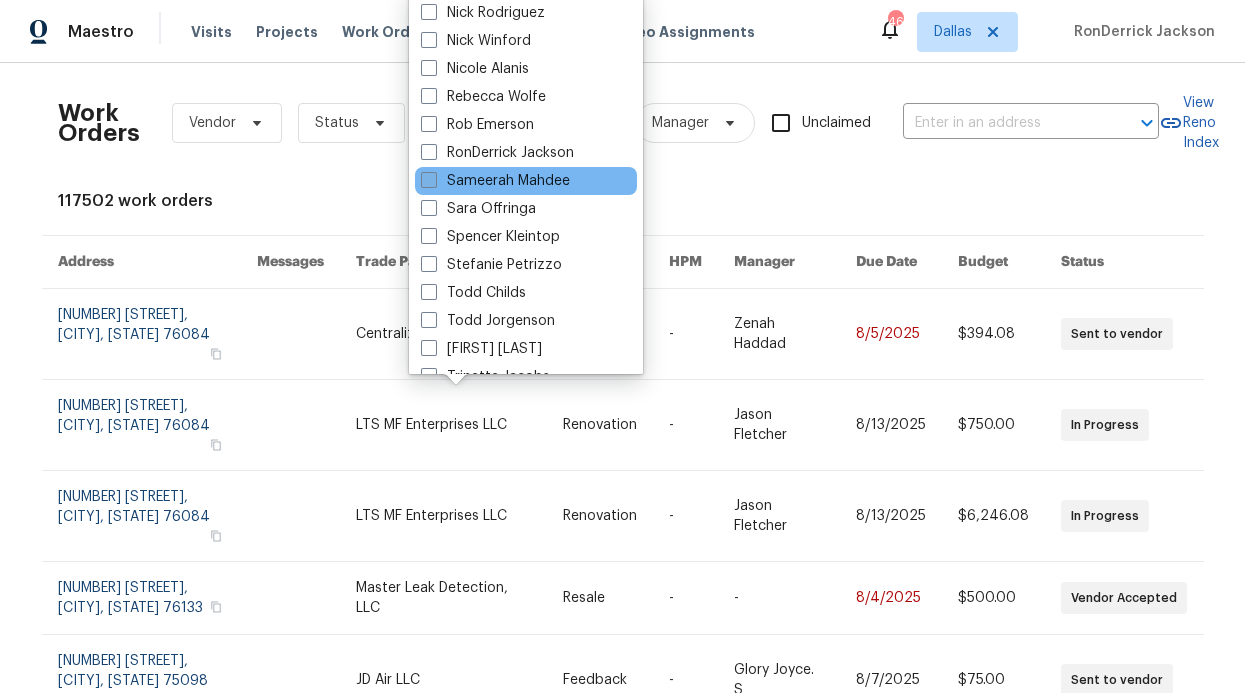 scroll, scrollTop: 1036, scrollLeft: 0, axis: vertical 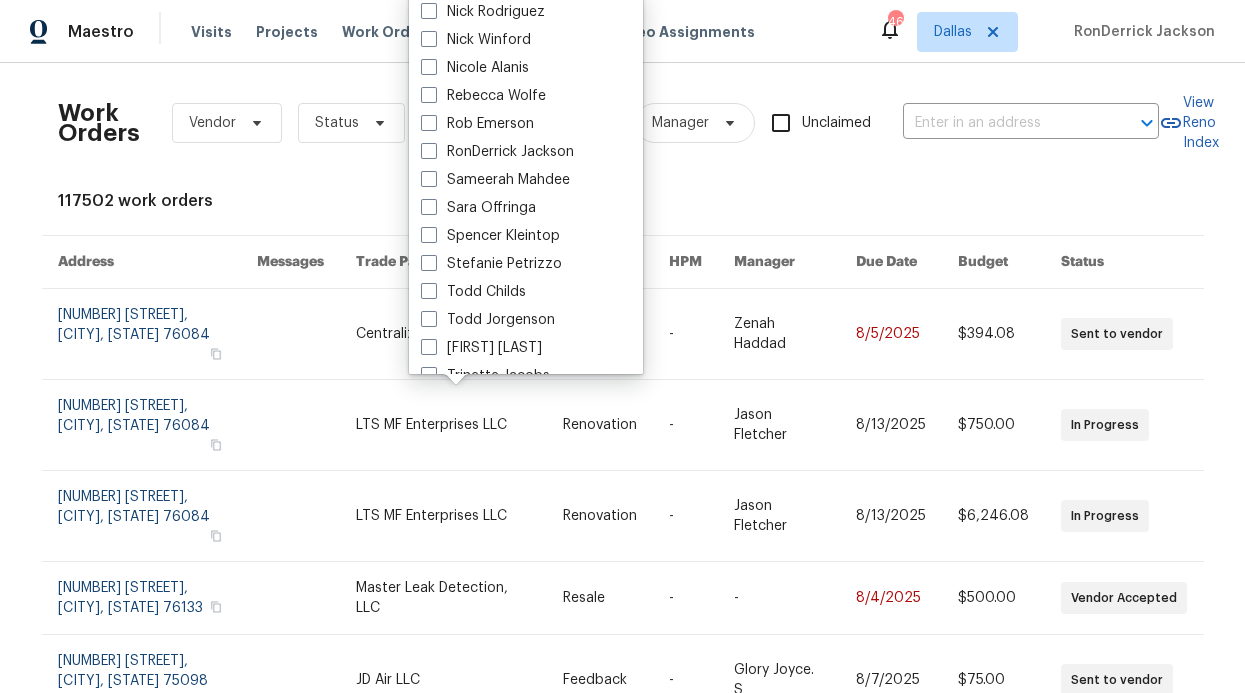 click on "RonDerrick Jackson" at bounding box center [497, 152] 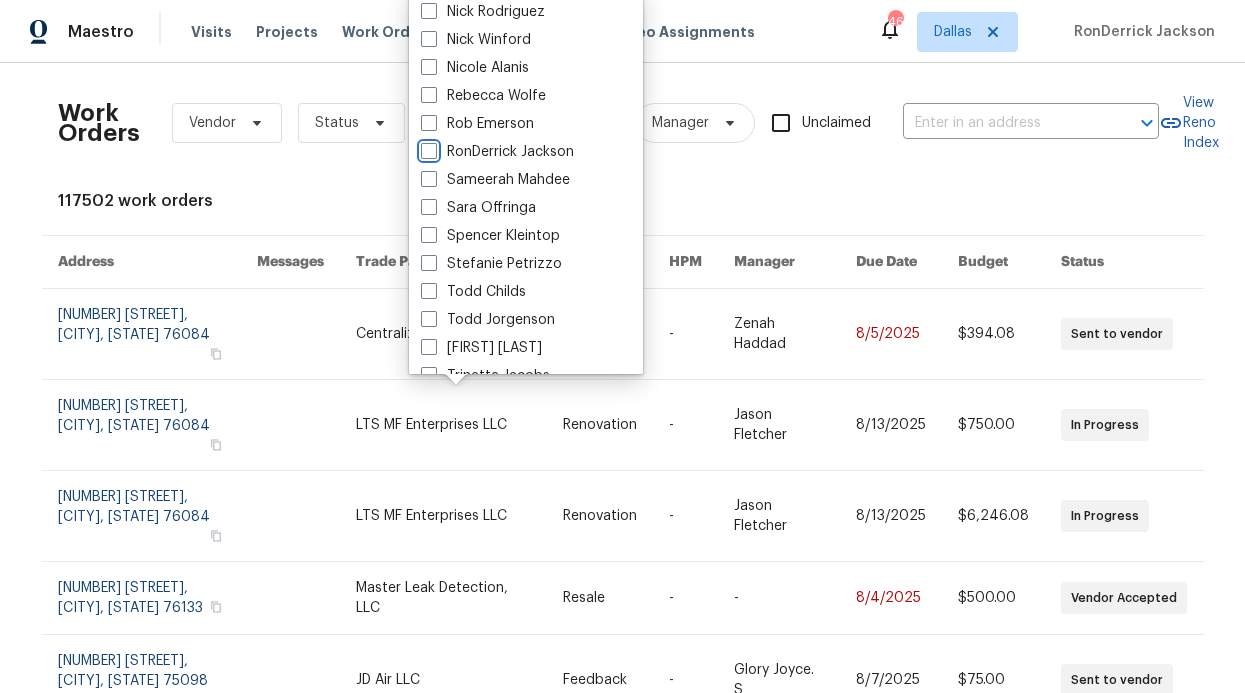 click on "RonDerrick Jackson" at bounding box center (427, 148) 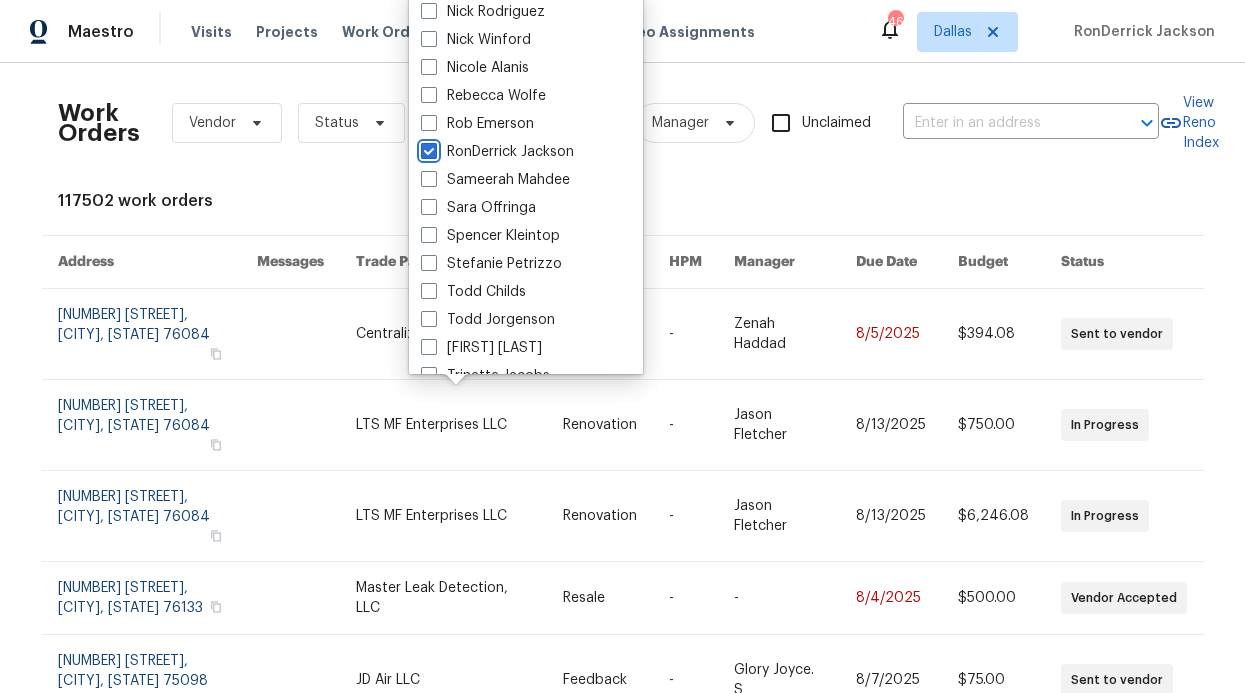 checkbox on "true" 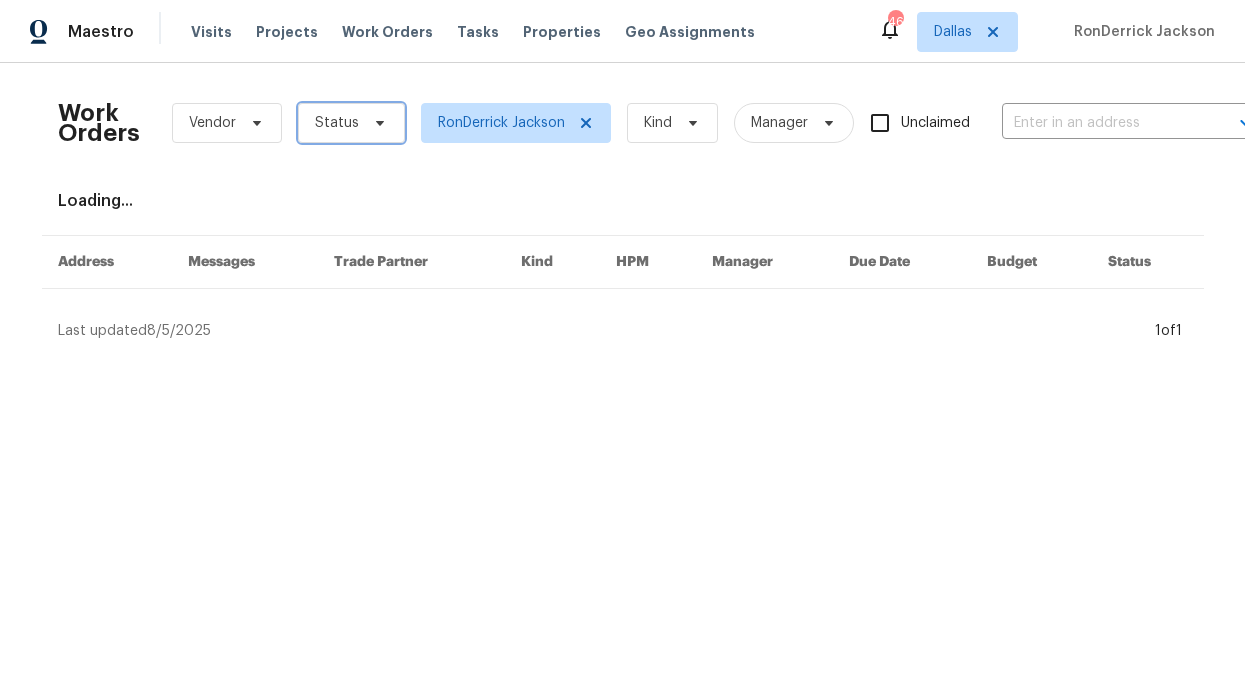 click 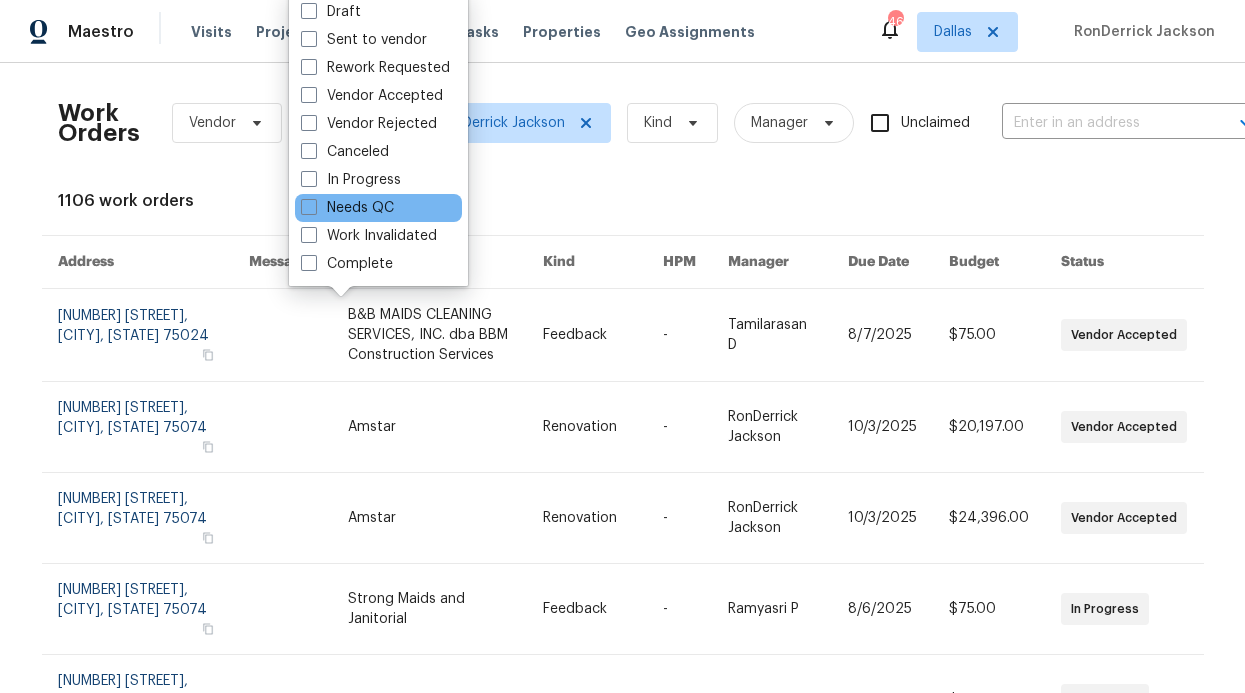 click on "Needs QC" at bounding box center (378, 208) 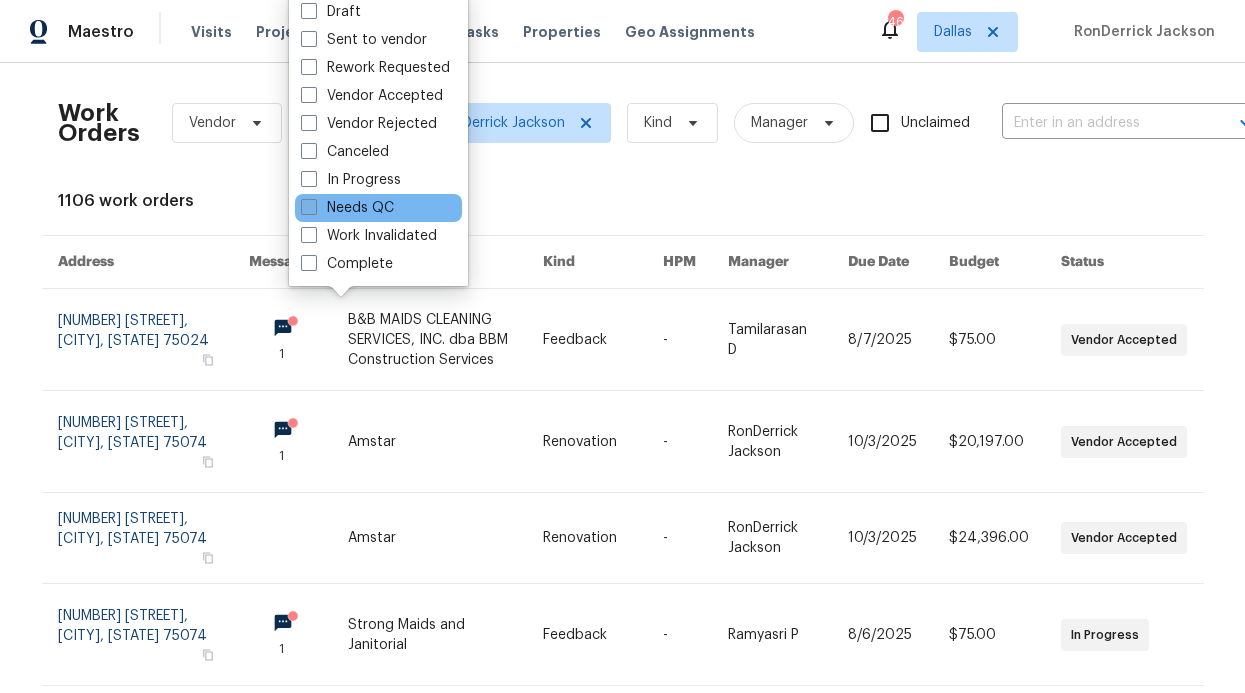 click on "Needs QC" at bounding box center [347, 208] 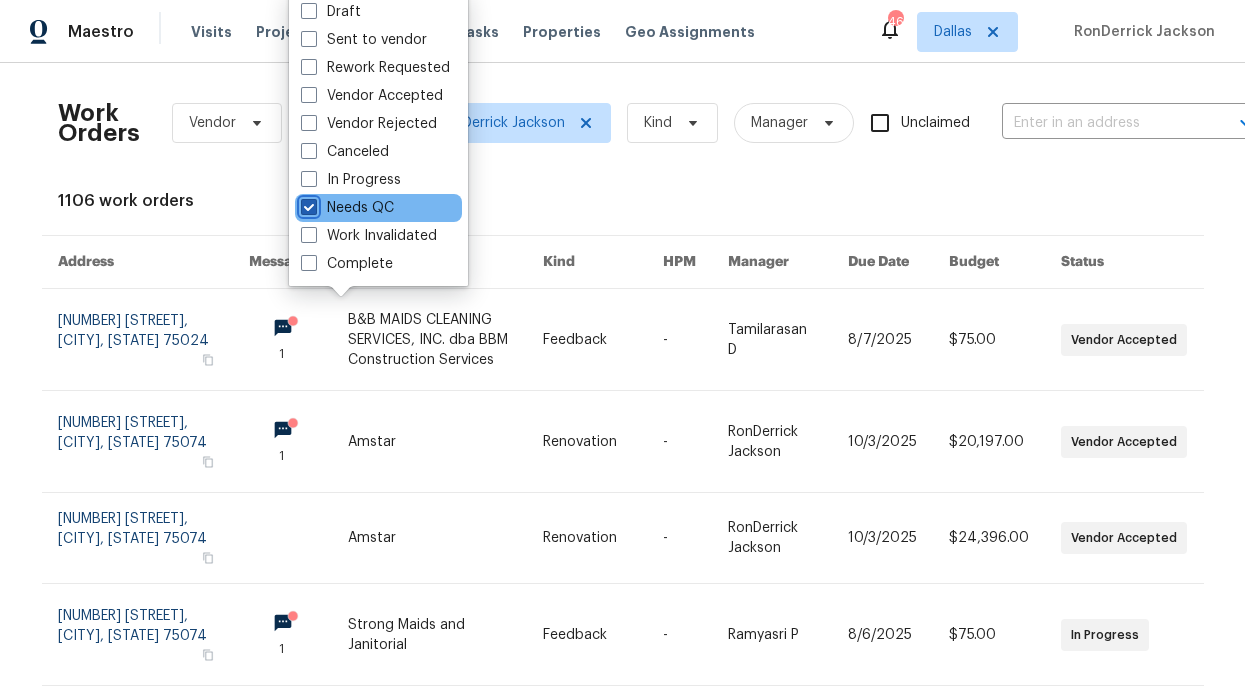 checkbox on "true" 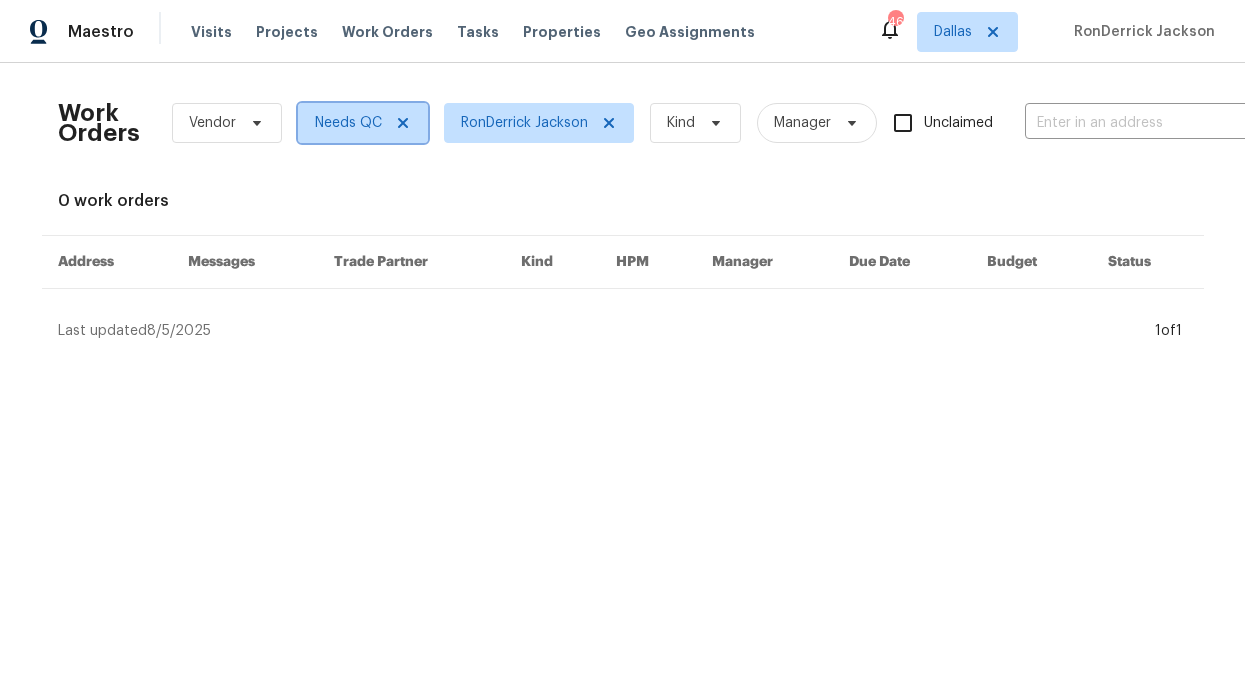 click 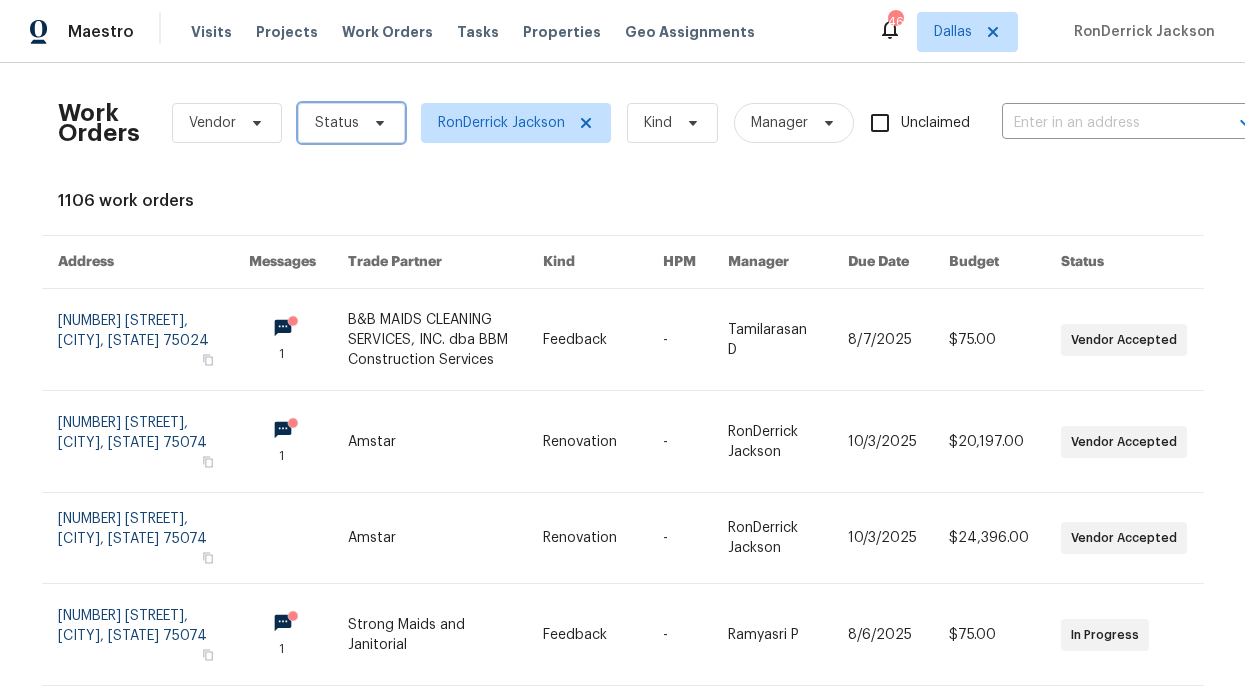 click on "Status" at bounding box center [351, 123] 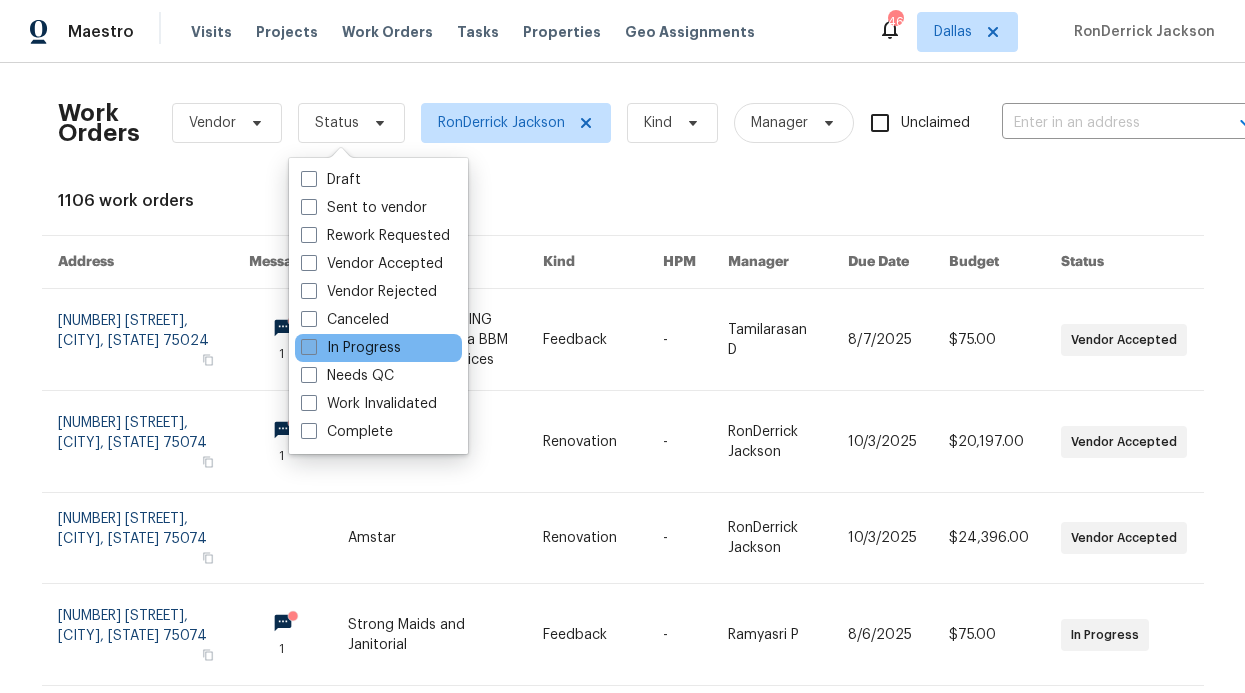 click on "In Progress" at bounding box center (351, 348) 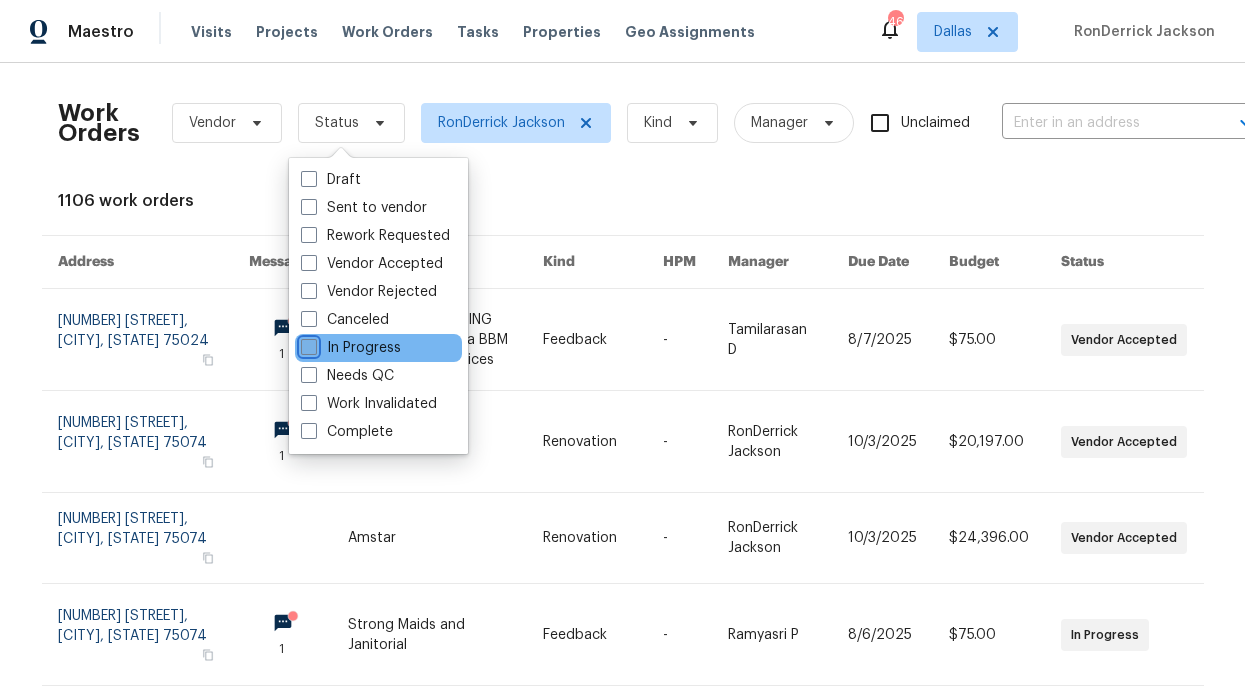 click on "In Progress" at bounding box center [307, 344] 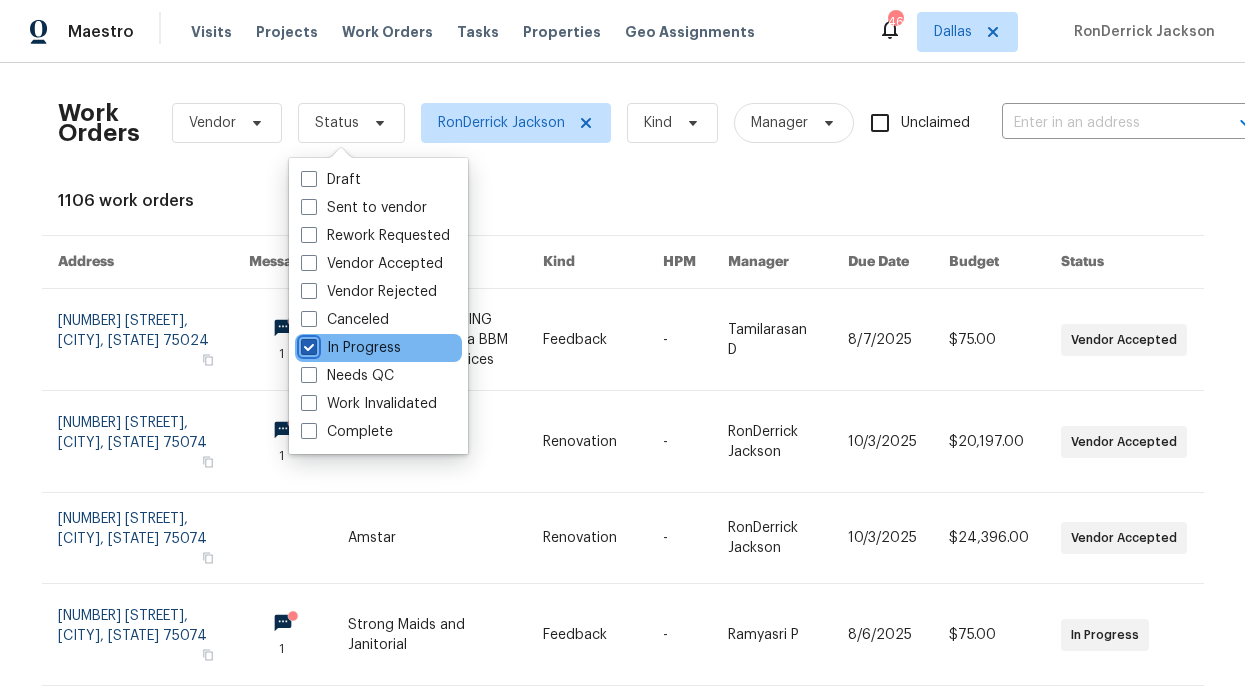 checkbox on "true" 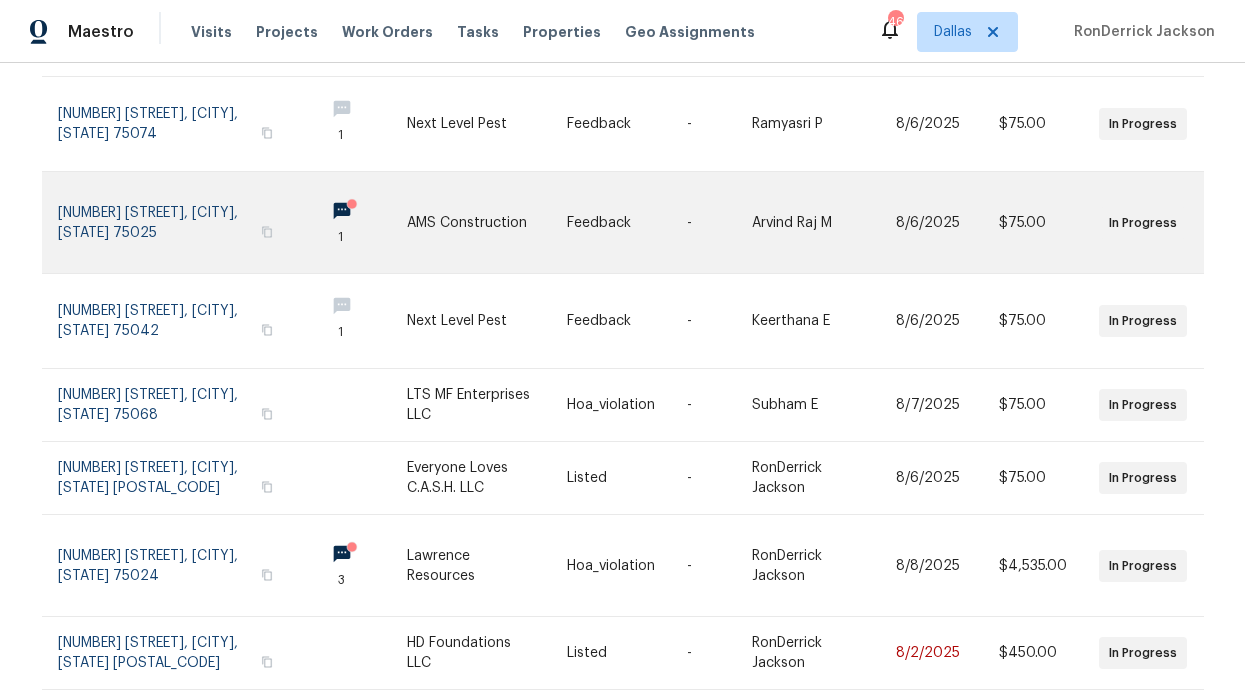 scroll, scrollTop: 580, scrollLeft: 0, axis: vertical 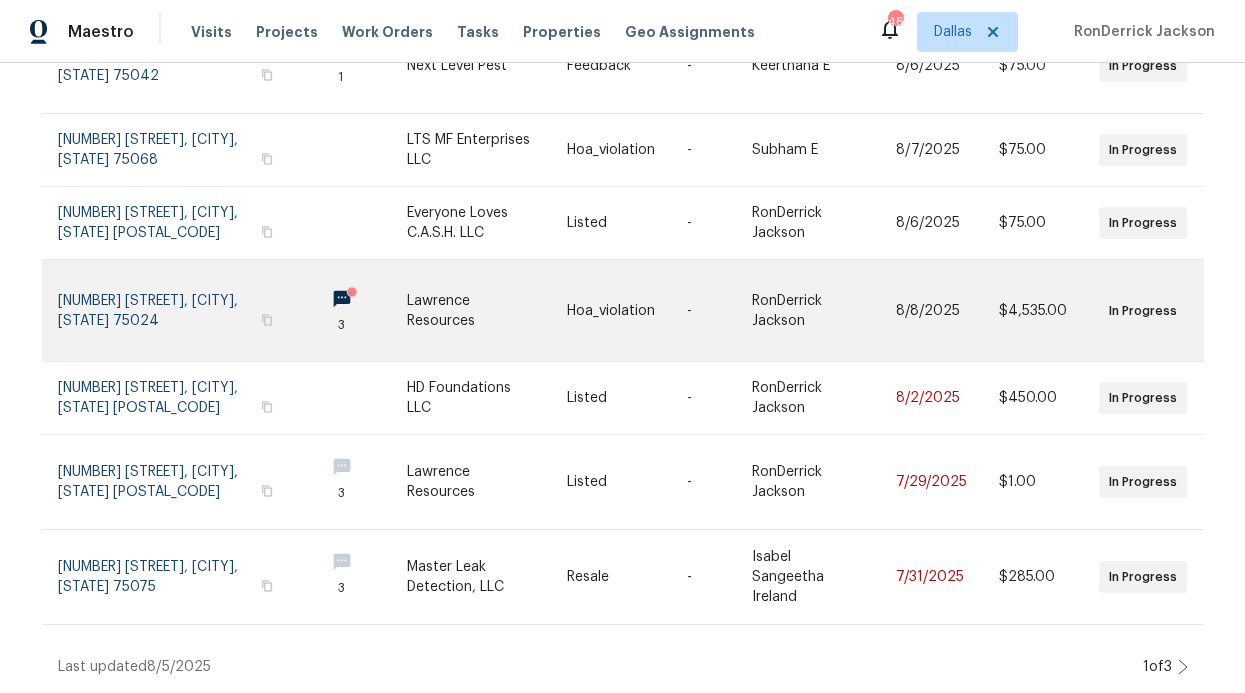 click at bounding box center (357, 310) 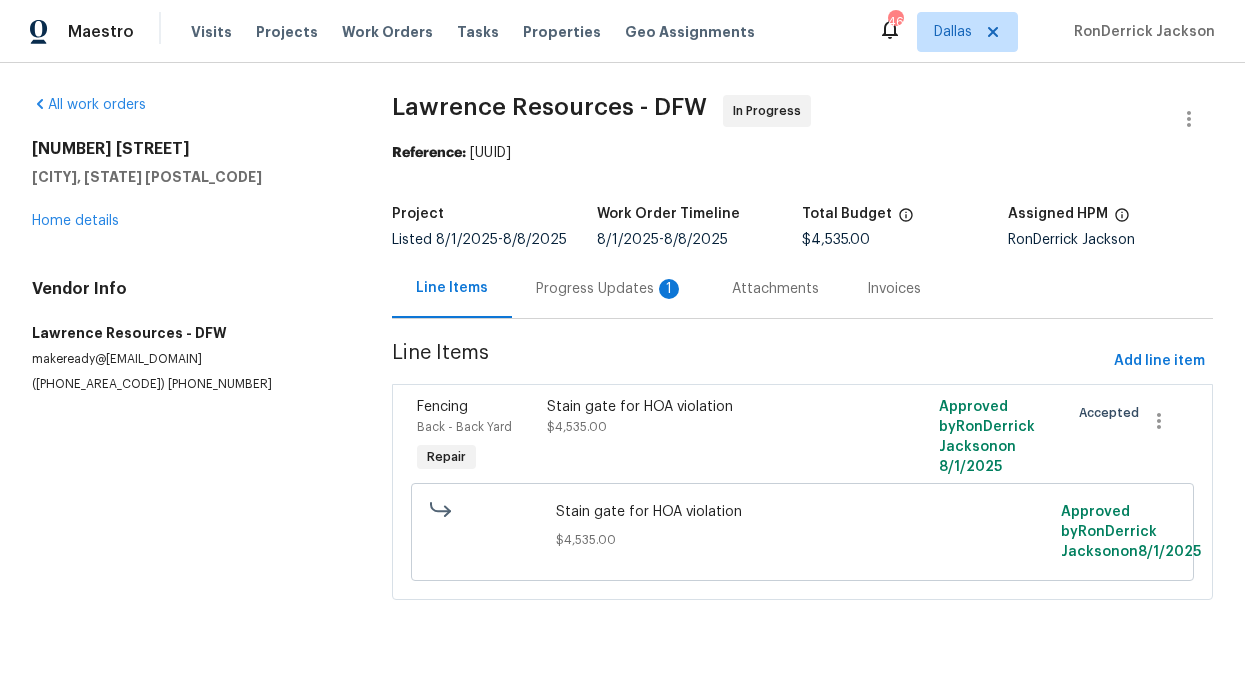click on "Progress Updates 1" at bounding box center (610, 288) 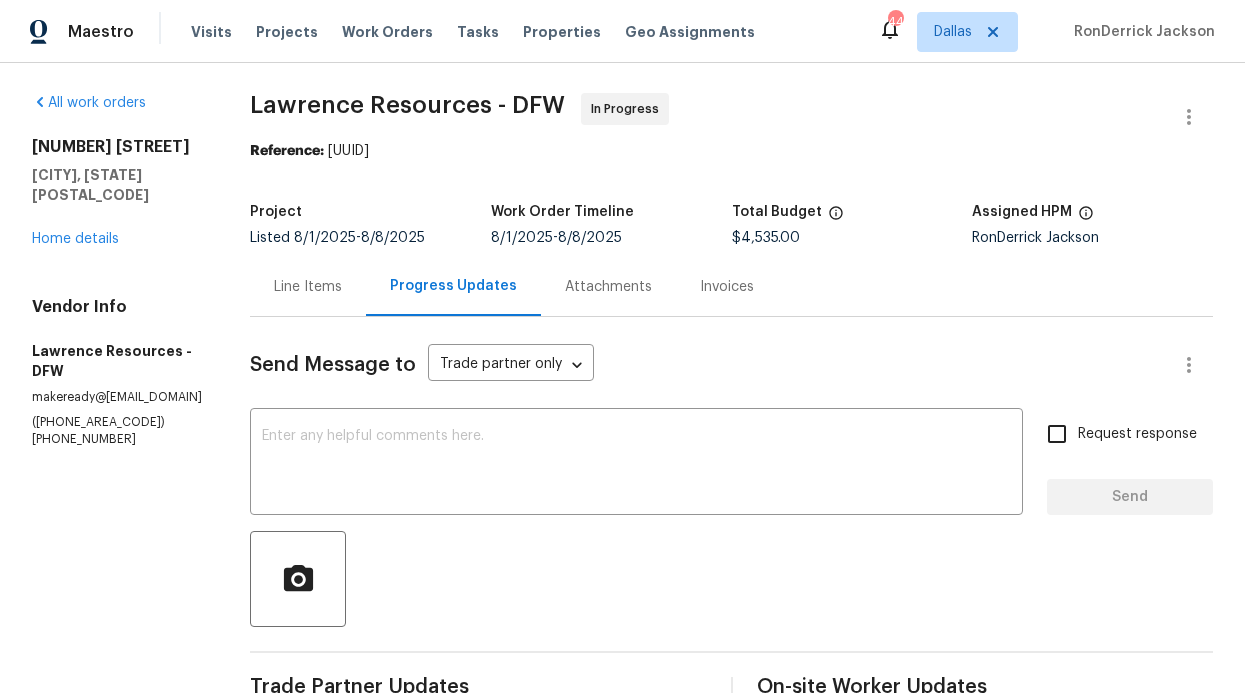 scroll, scrollTop: 0, scrollLeft: 0, axis: both 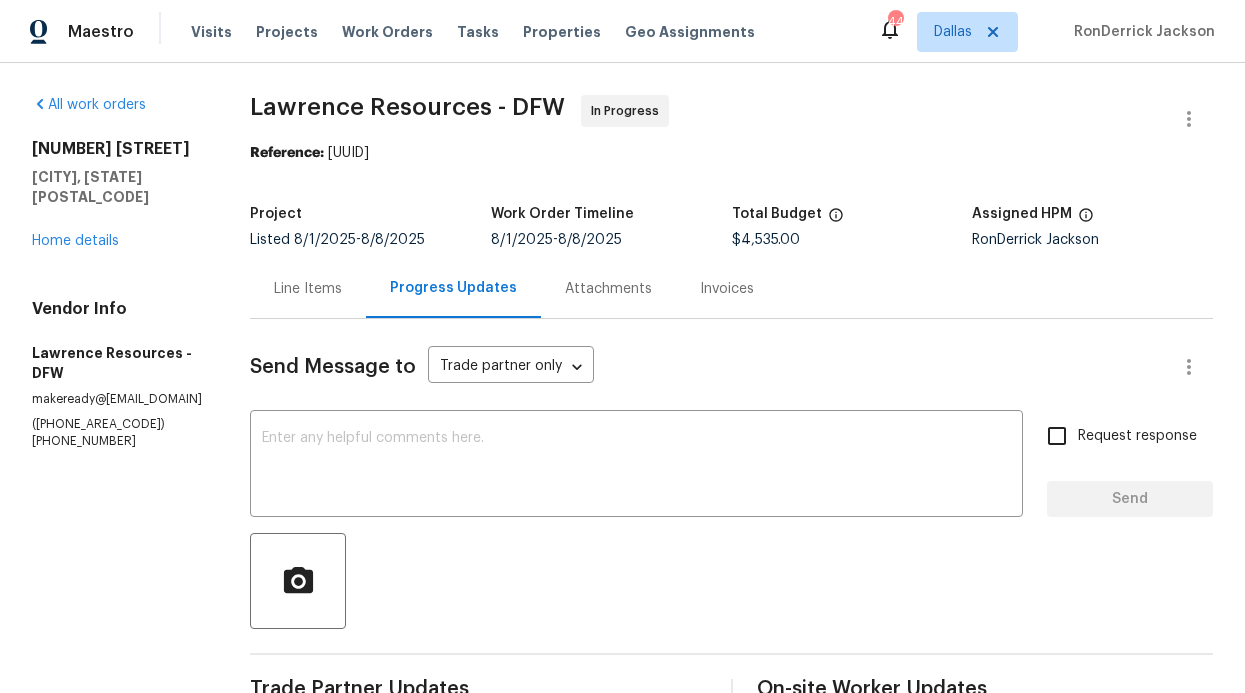 click on "Visits Projects Work Orders Tasks Properties Geo Assignments" at bounding box center (485, 32) 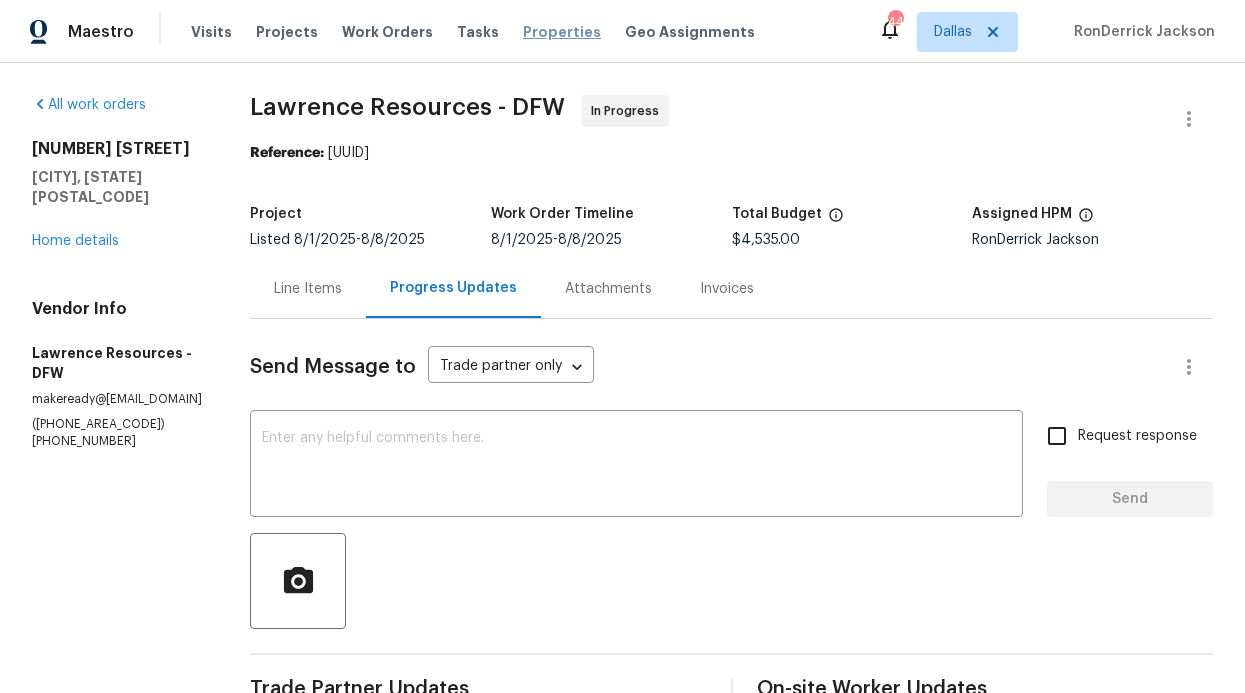click on "Properties" at bounding box center [562, 32] 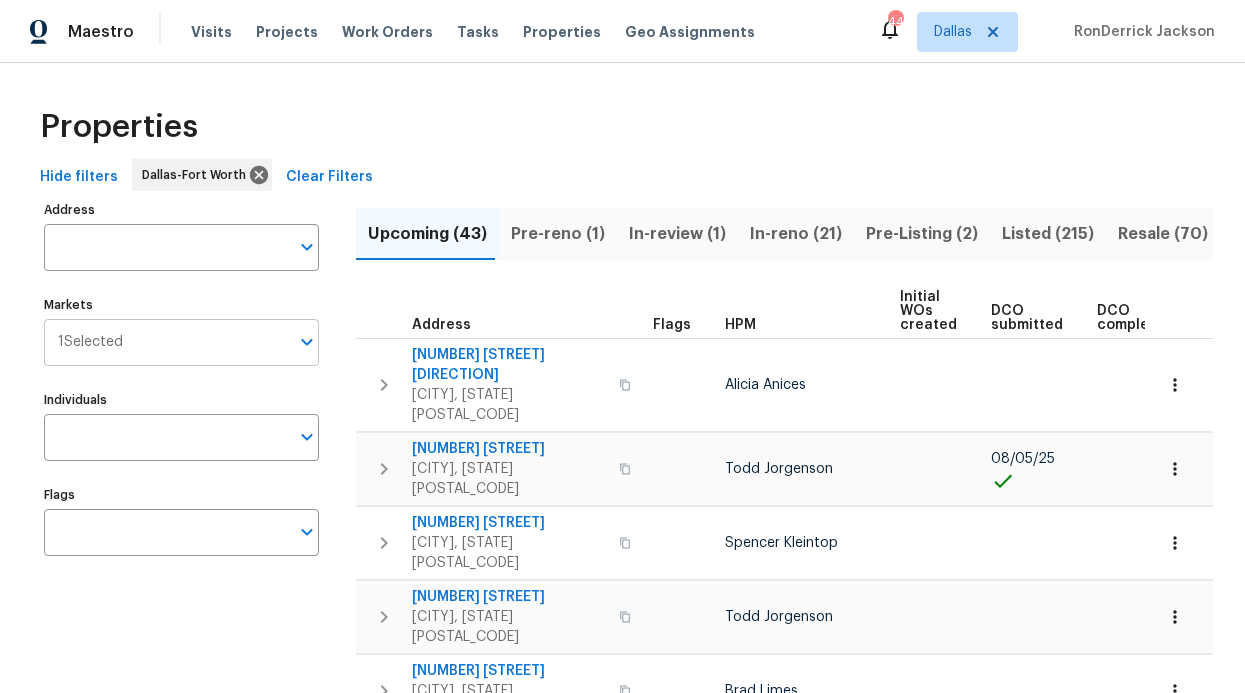click on "Markets" at bounding box center (206, 342) 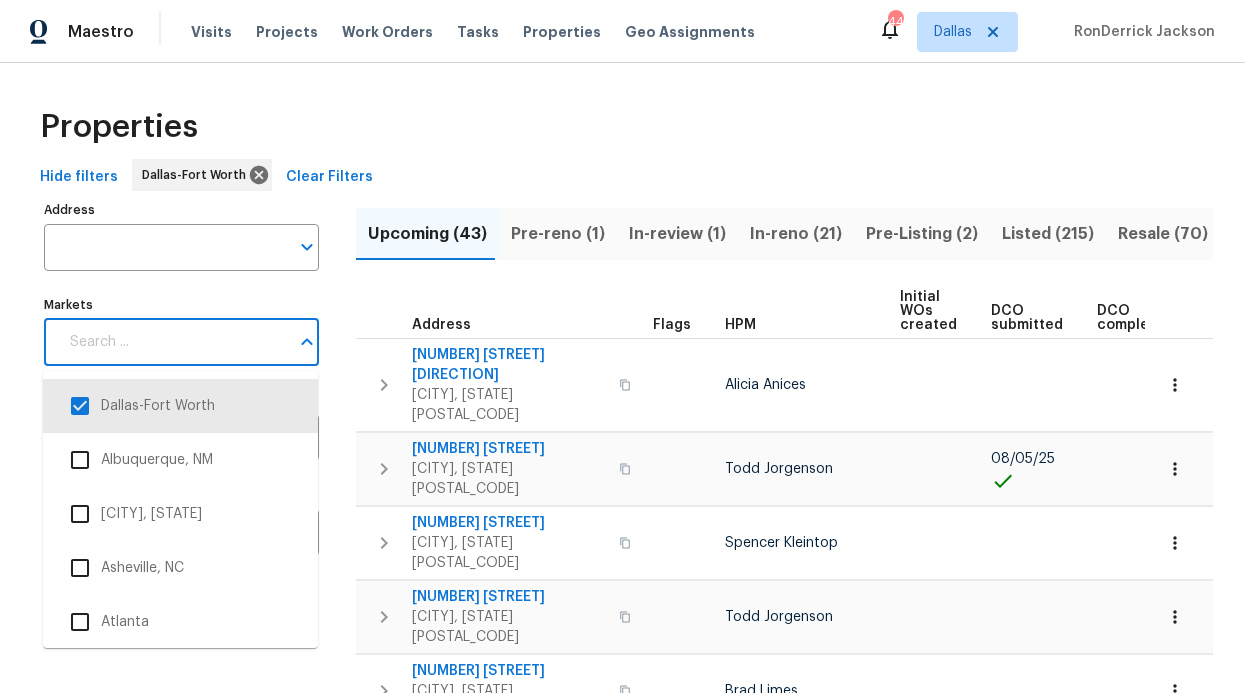 click on "Markets" at bounding box center (181, 305) 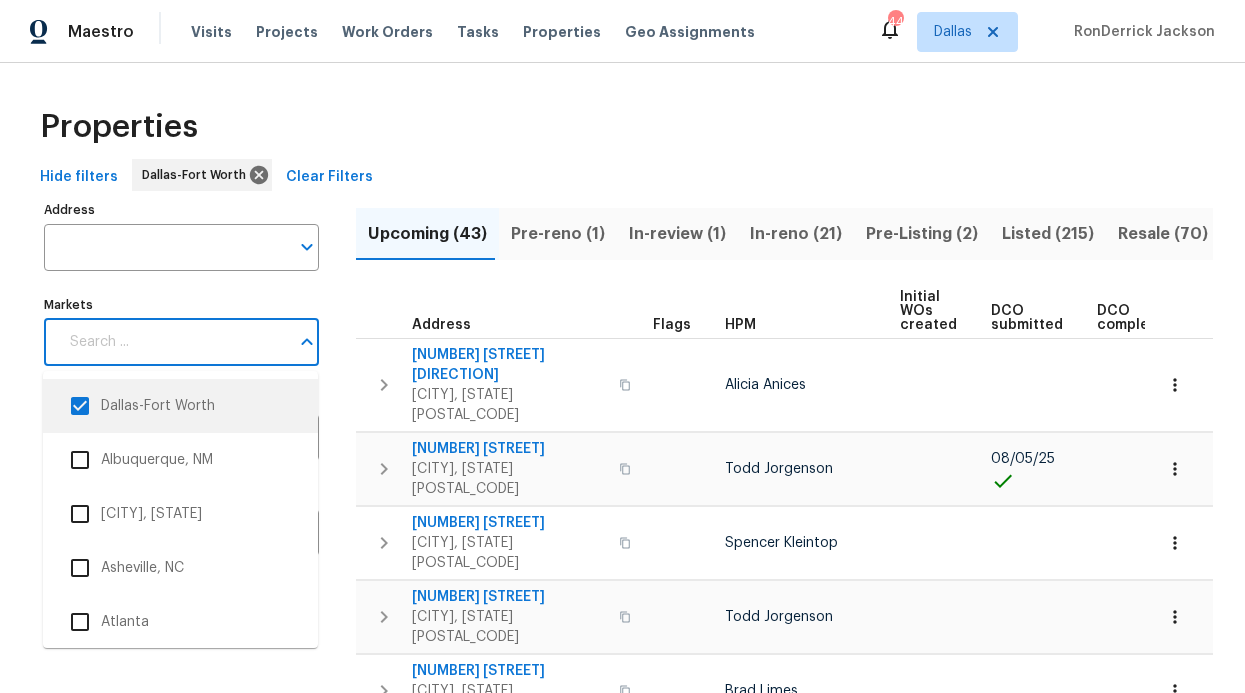 click on "Properties Hide filters Dallas-Fort Worth Clear Filters Address Address Markets Markets Individuals Individuals Flags Flags Upcoming (43) Pre-reno (1) In-review (1) In-reno (21) Pre-Listing (2) Listed (215) Resale (70) Done (3435) Unknown (0) Address Flags HPM Initial WOs created DCO submitted DCO complete D0W complete Scheduled COE Scheduled LCO Ready Date [NUMBER] [STREET] [CITY], [STATE] [POSTAL_CODE] [FIRST] [LAST] [DATE] [DATE] [DATE] [NUMBER] [STREET] [CITY], [STATE] [POSTAL_CODE] [FIRST] [LAST] [DATE] [DATE] [NUMBER] [STREET] [CITY], [STATE] [POSTAL_CODE] [FIRST] [LAST] [DATE] [DATE] [NUMBER] [STREET] [CITY], [STATE] [POSTAL_CODE] [FIRST] [LAST] [DATE] [DATE] [NUMBER] [STREET] [CITY], [STATE] [POSTAL_CODE] [FIRST] [LAST] [DATE] [DATE] [NUMBER] [STREET] [CITY], [STATE] [POSTAL_CODE] [FIRST] [LAST] [DATE] [DATE] [NUMBER] [STREET] [CITY], [STATE] [POSTAL_CODE] [FIRST] [LAST] [DATE] [DATE]" at bounding box center [622, 1176] 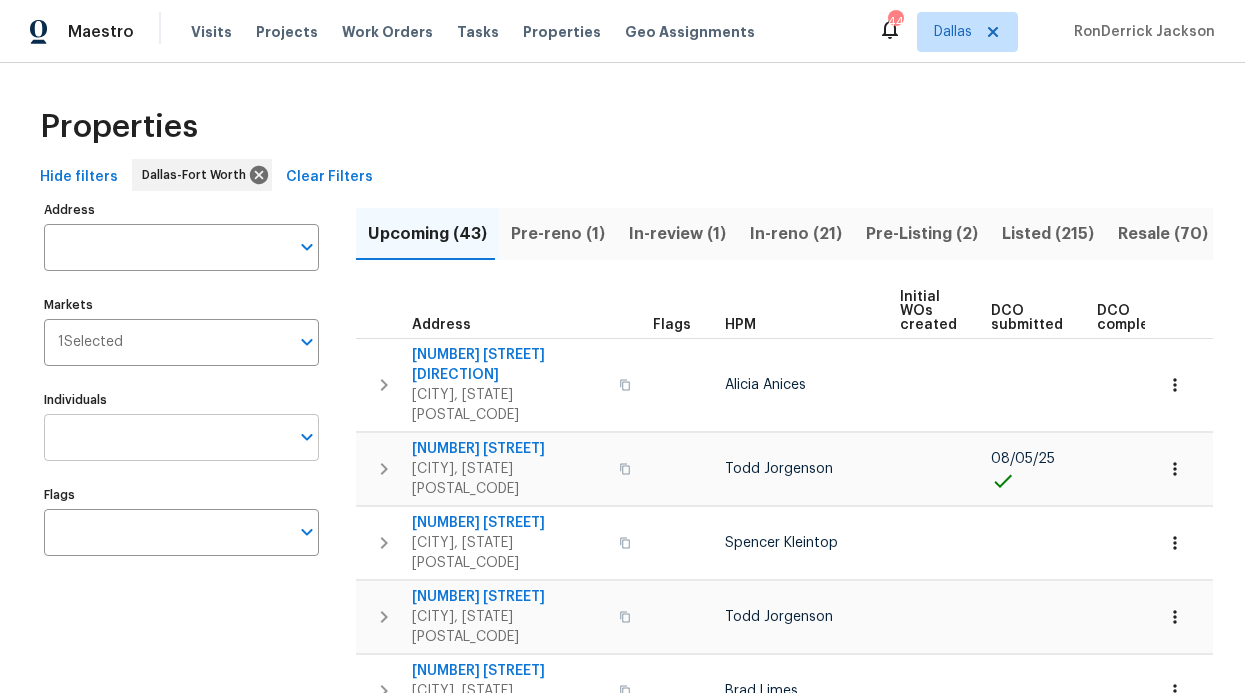click on "Individuals" at bounding box center (166, 437) 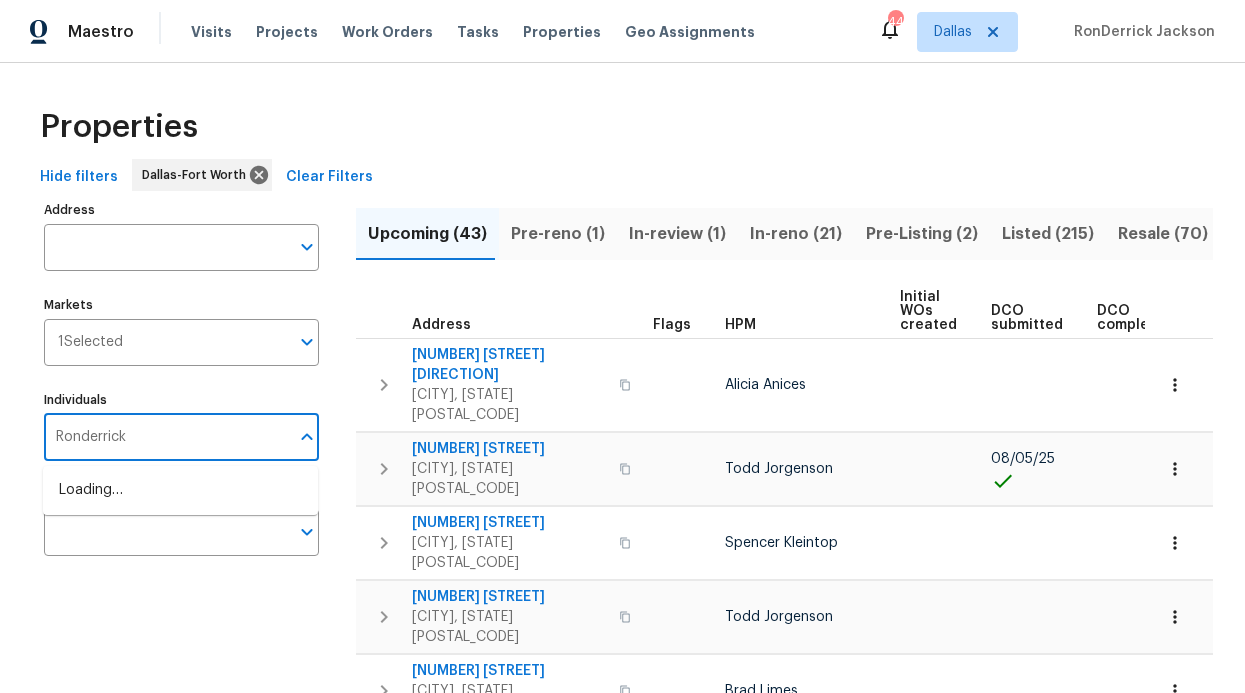 type on "Ronderrick" 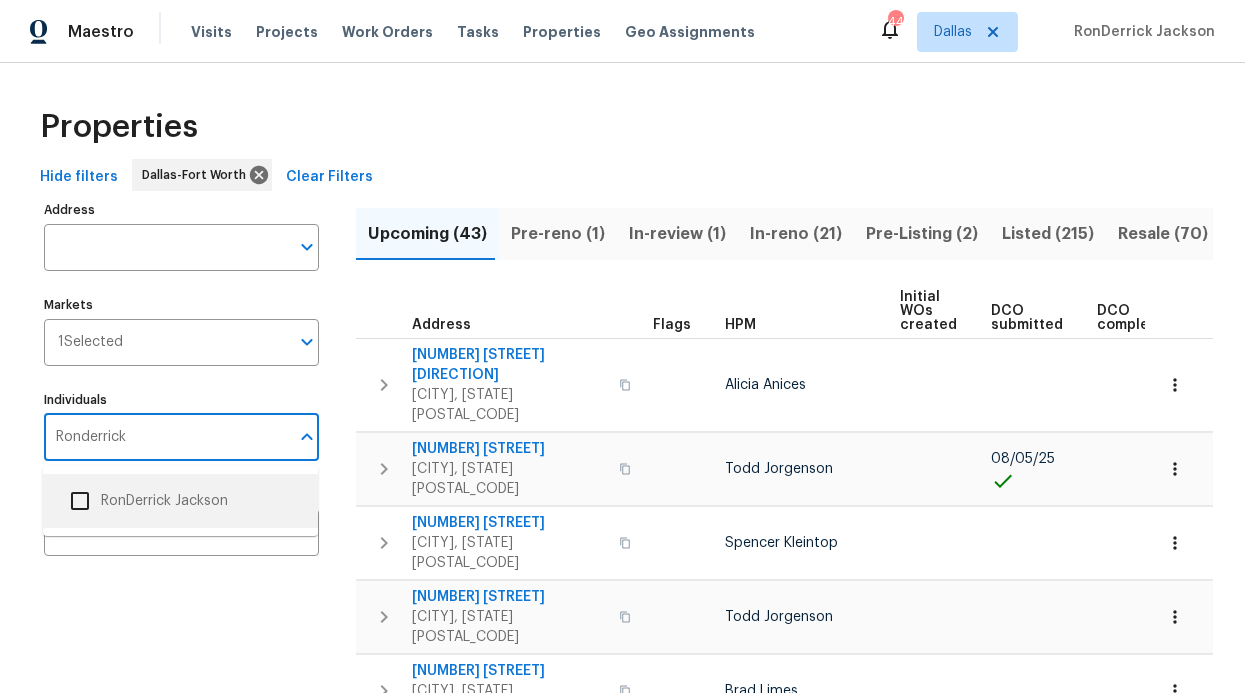 click on "RonDerrick Jackson" at bounding box center (180, 501) 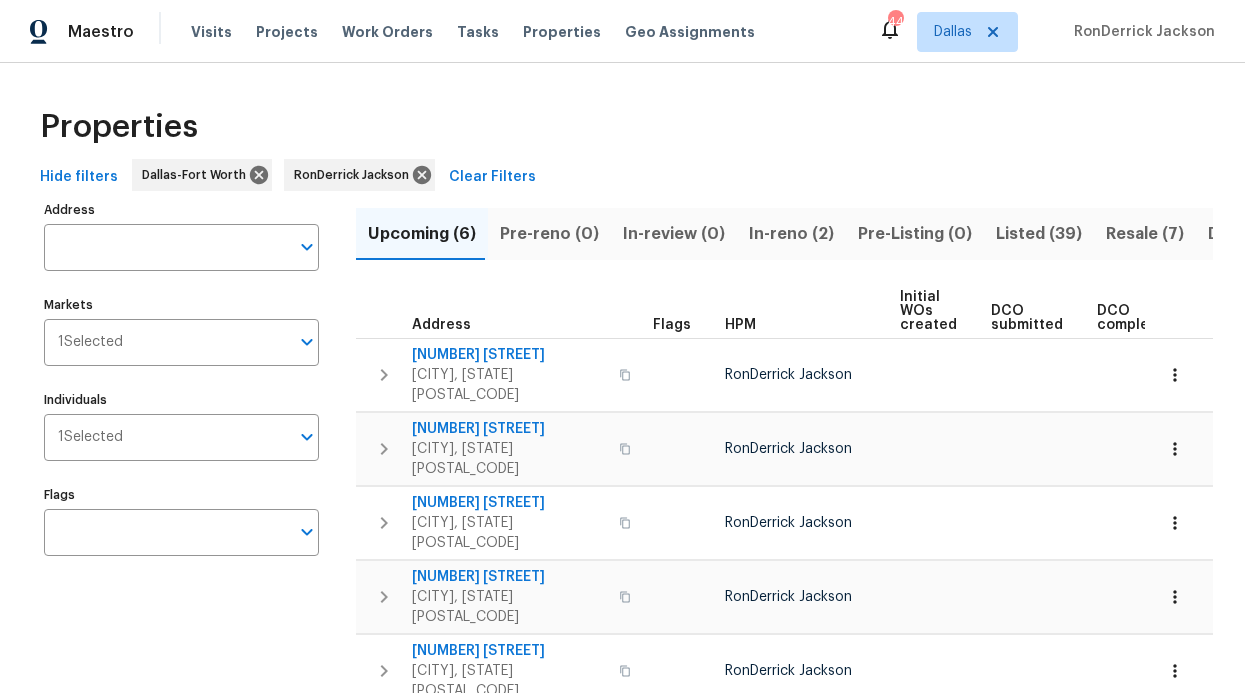 click on "In-reno (2)" at bounding box center (791, 234) 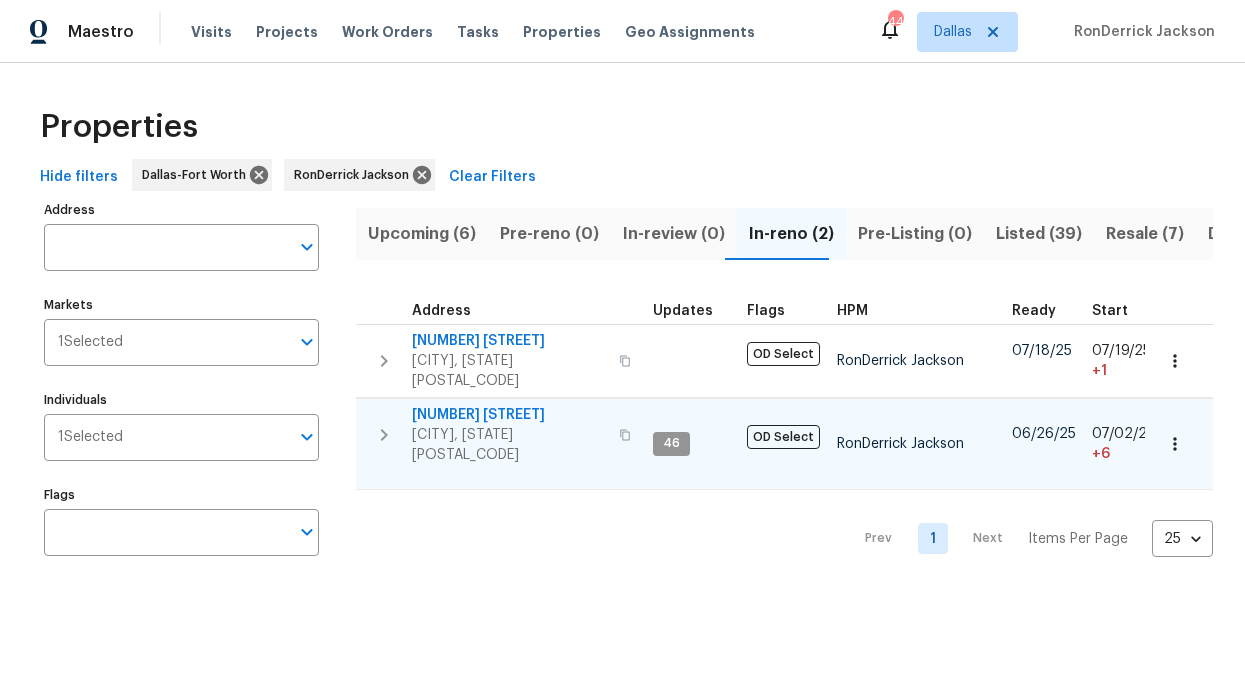 click on "[NUMBER] [STREET]" at bounding box center [509, 415] 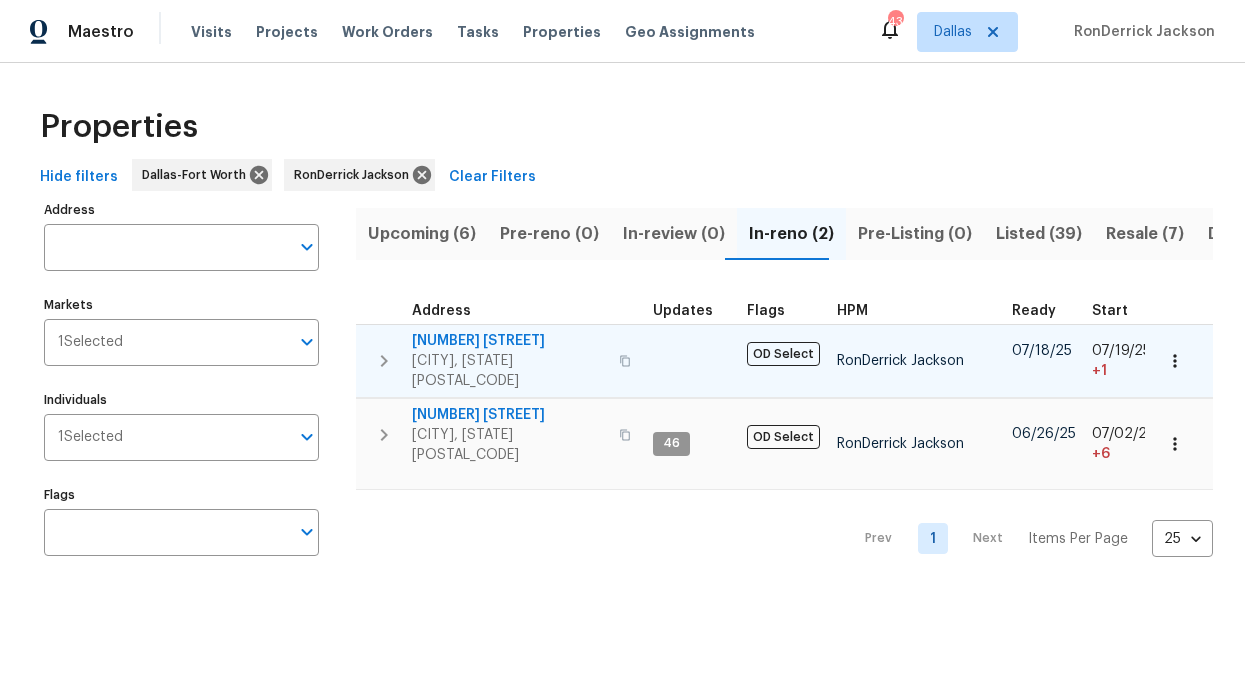 click on "[NUMBER] [STREET] [CITY], [STATE] [POSTAL_CODE]" at bounding box center [500, 361] 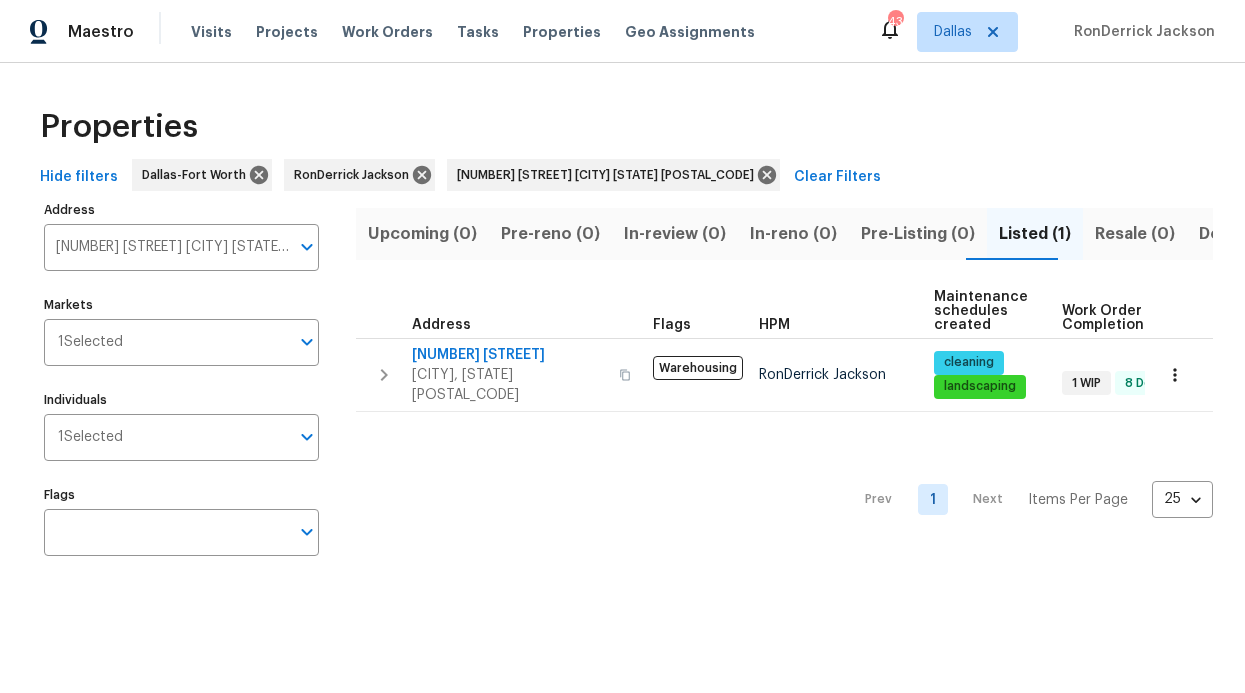 scroll, scrollTop: 0, scrollLeft: 0, axis: both 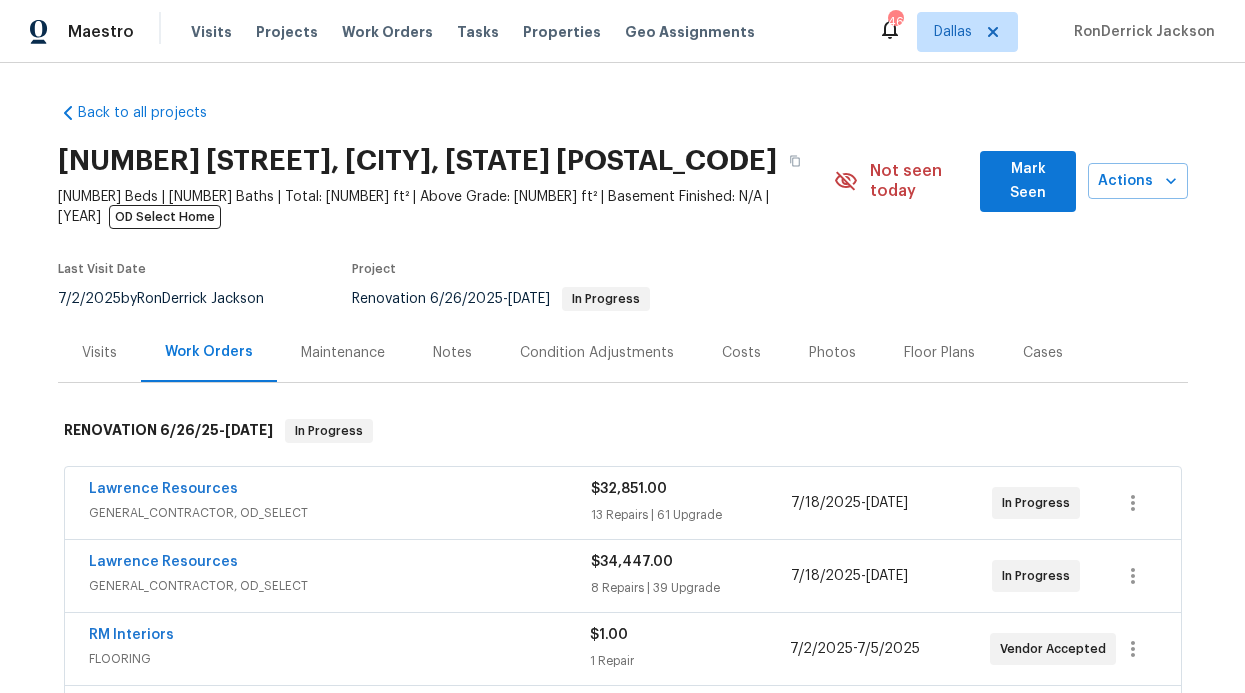 click on "Notes" at bounding box center (452, 352) 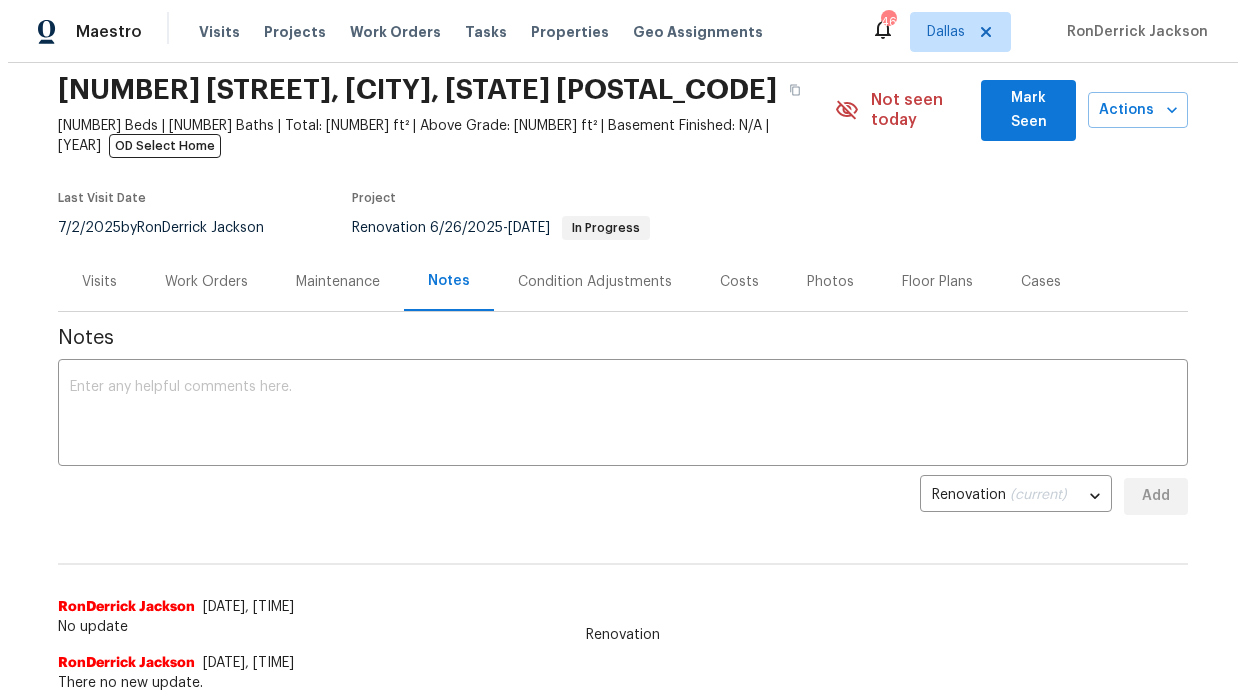 scroll, scrollTop: 0, scrollLeft: 0, axis: both 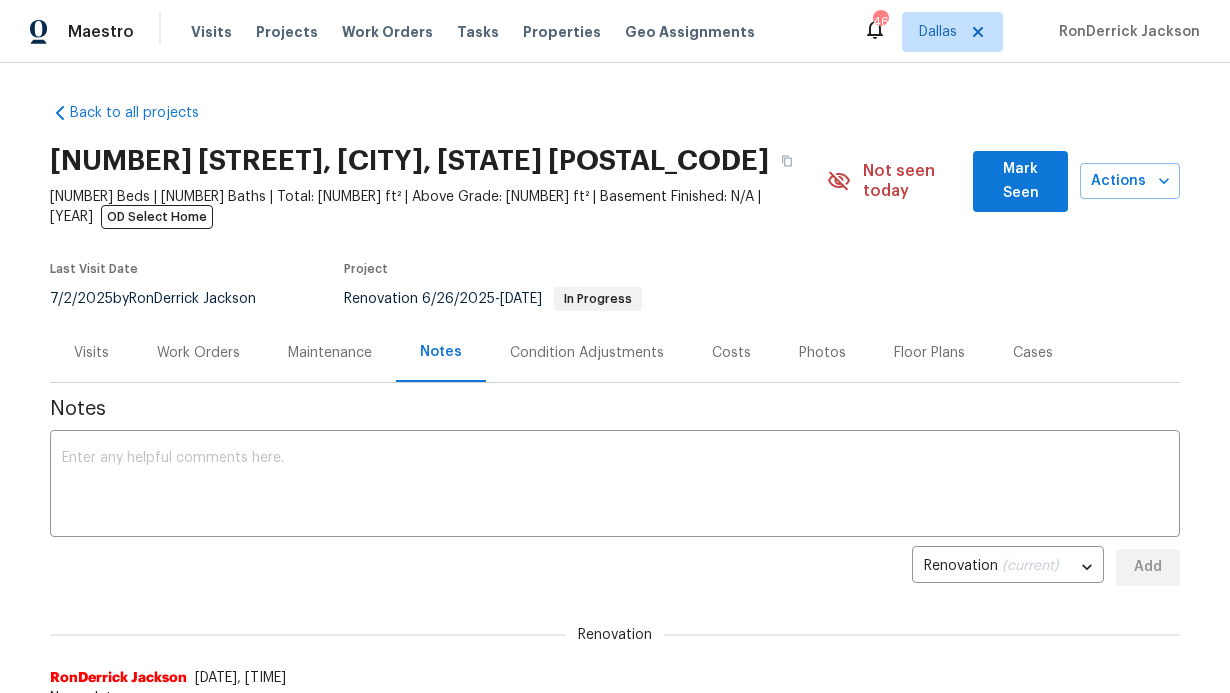click on "Work Orders" at bounding box center [198, 353] 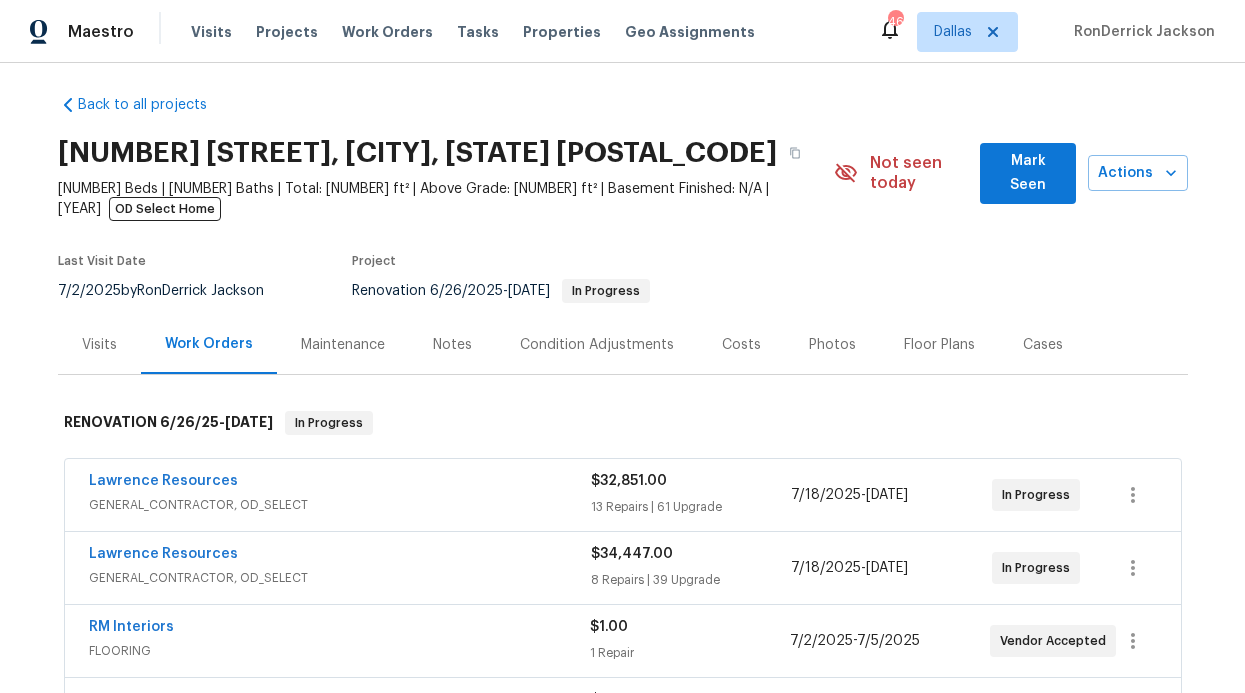 scroll, scrollTop: 198, scrollLeft: 0, axis: vertical 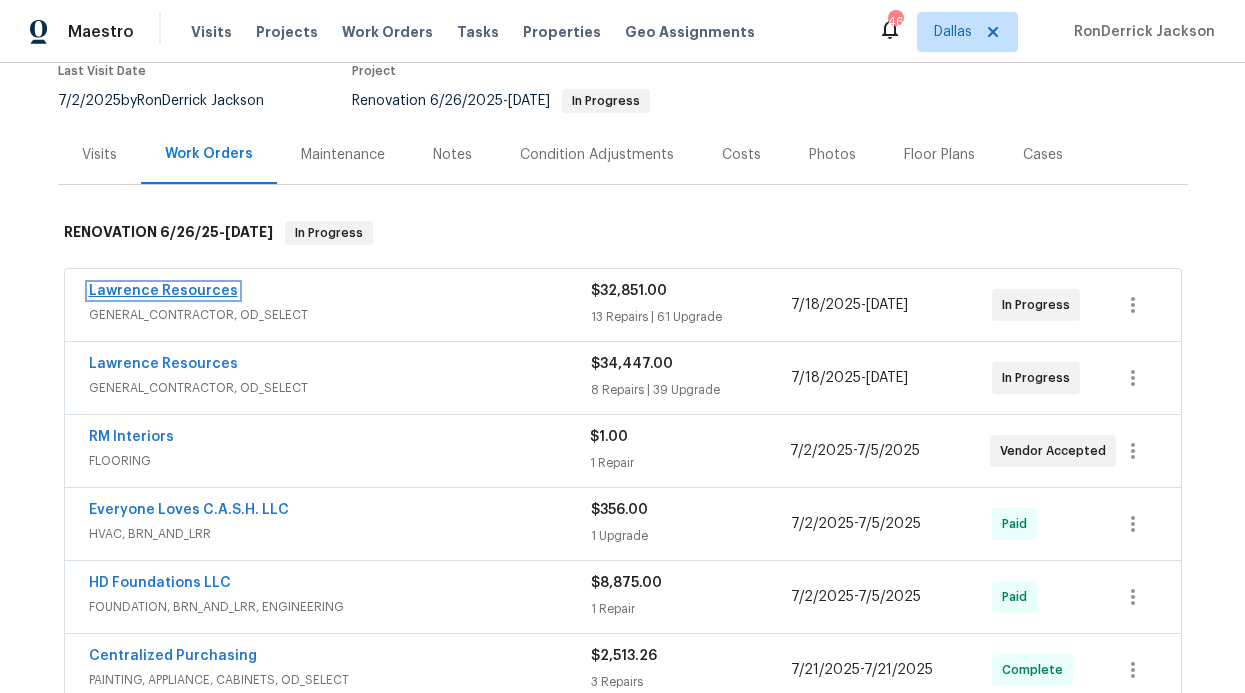 click on "Lawrence Resources" at bounding box center (163, 291) 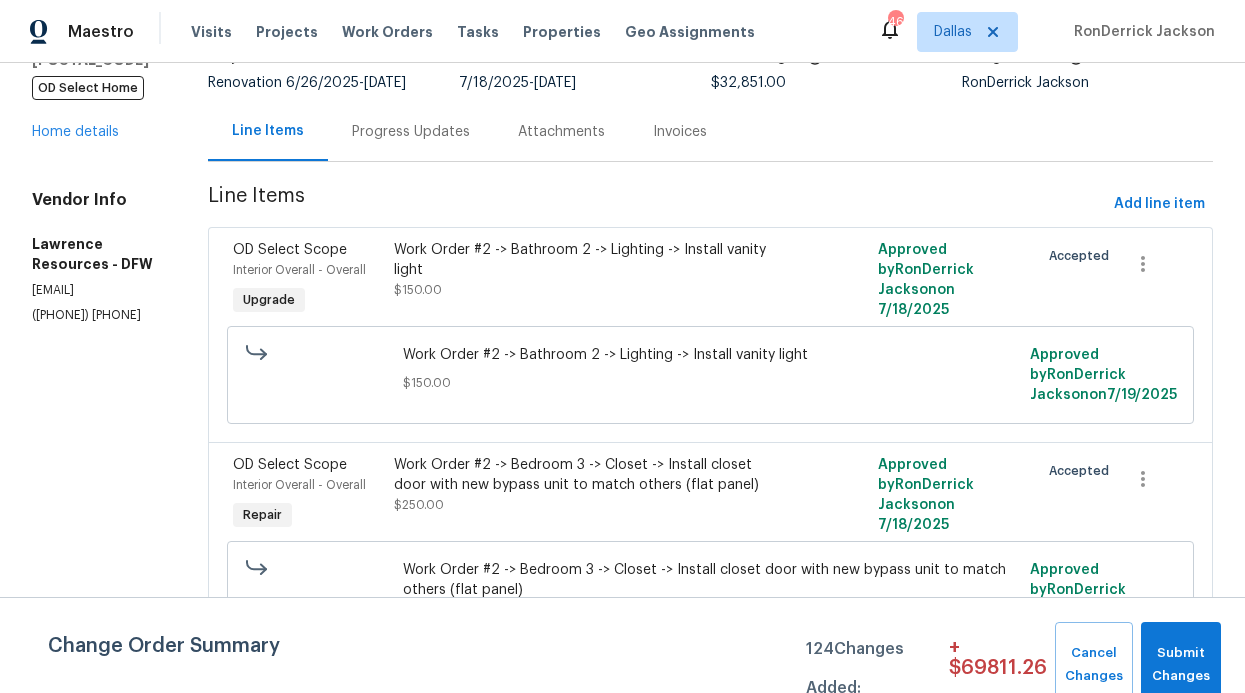 click on "Progress Updates" at bounding box center [411, 132] 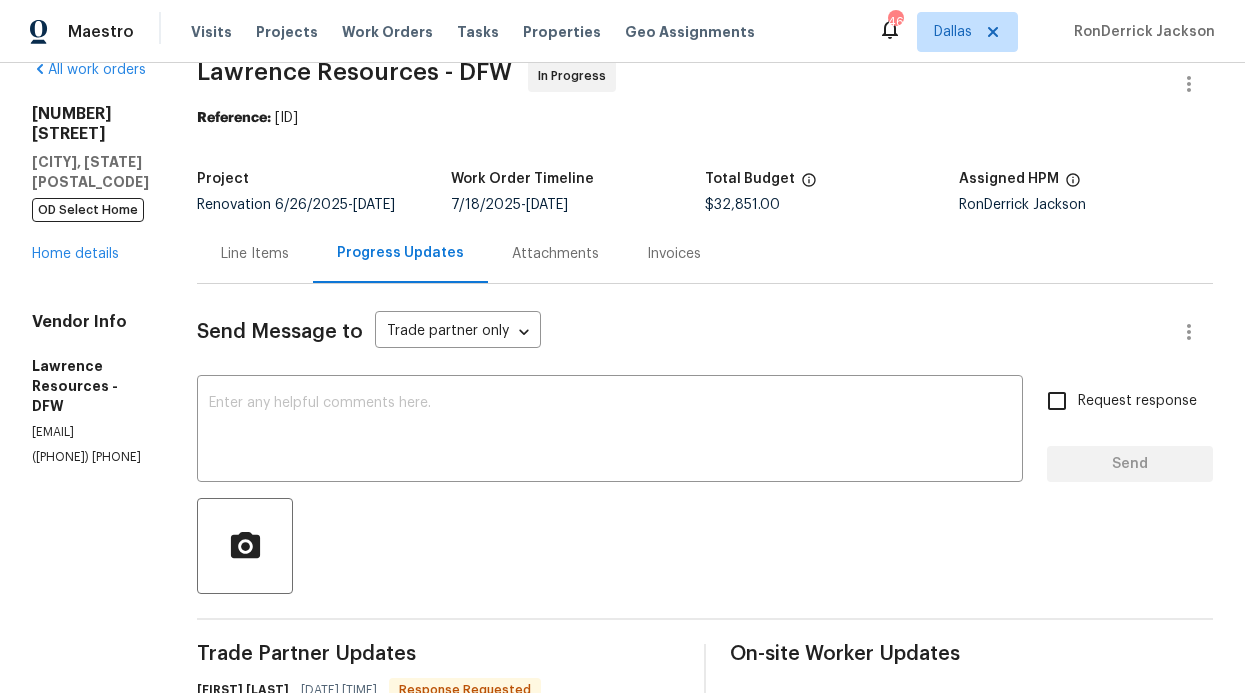 scroll, scrollTop: 0, scrollLeft: 0, axis: both 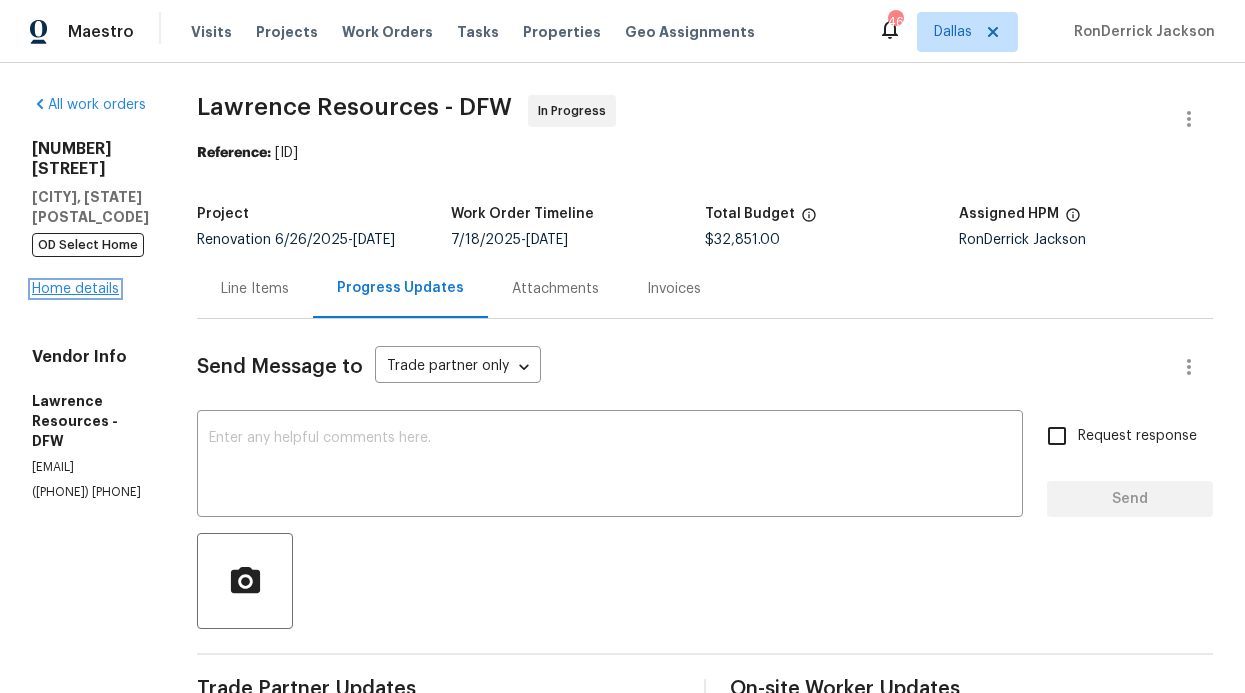click on "Home details" at bounding box center [75, 289] 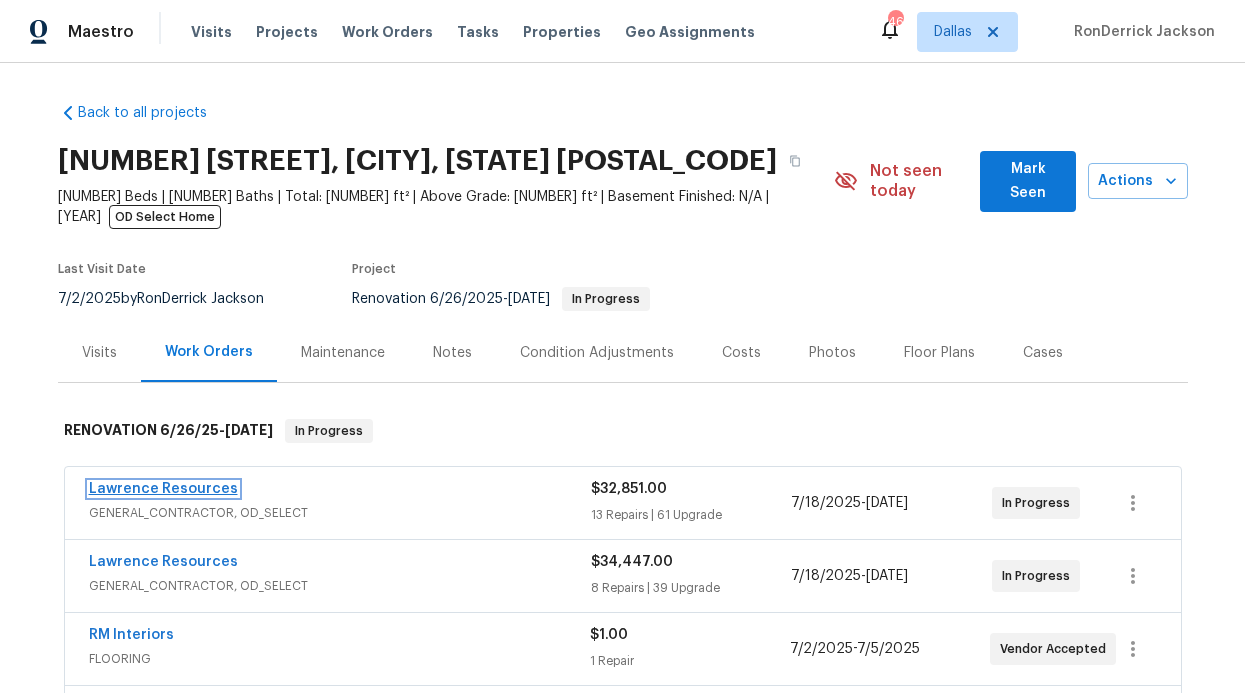 click on "Lawrence Resources" at bounding box center (163, 489) 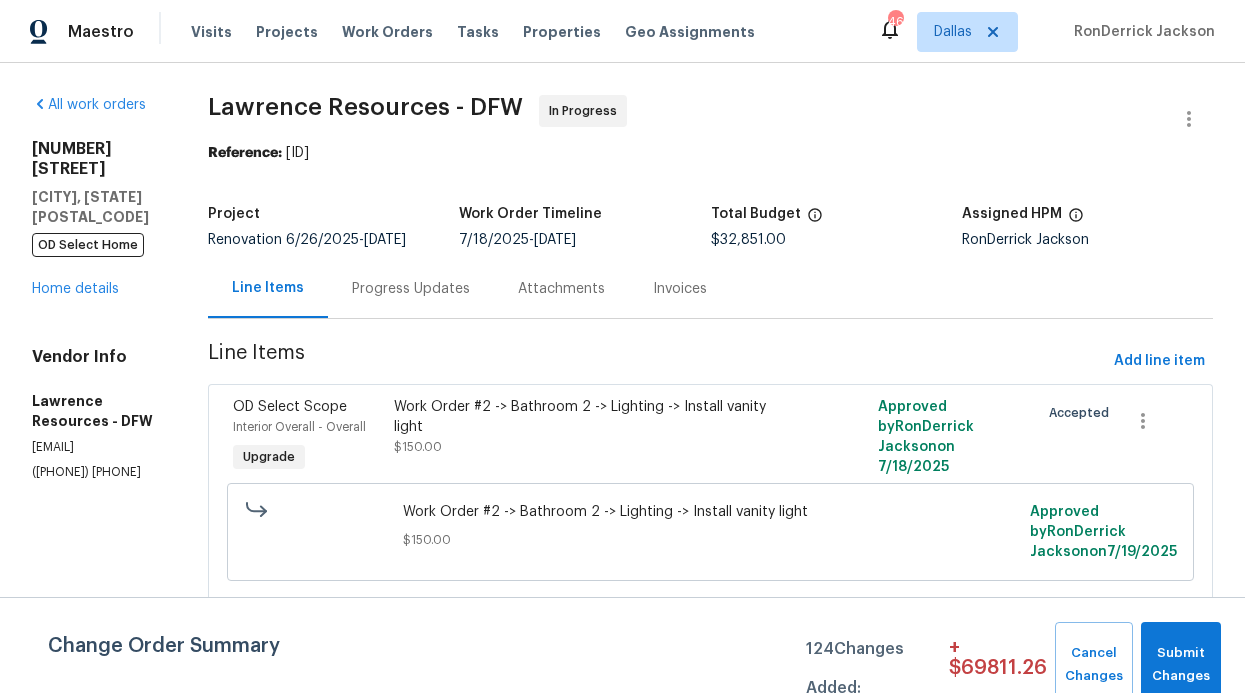 click on "Progress Updates" at bounding box center [411, 288] 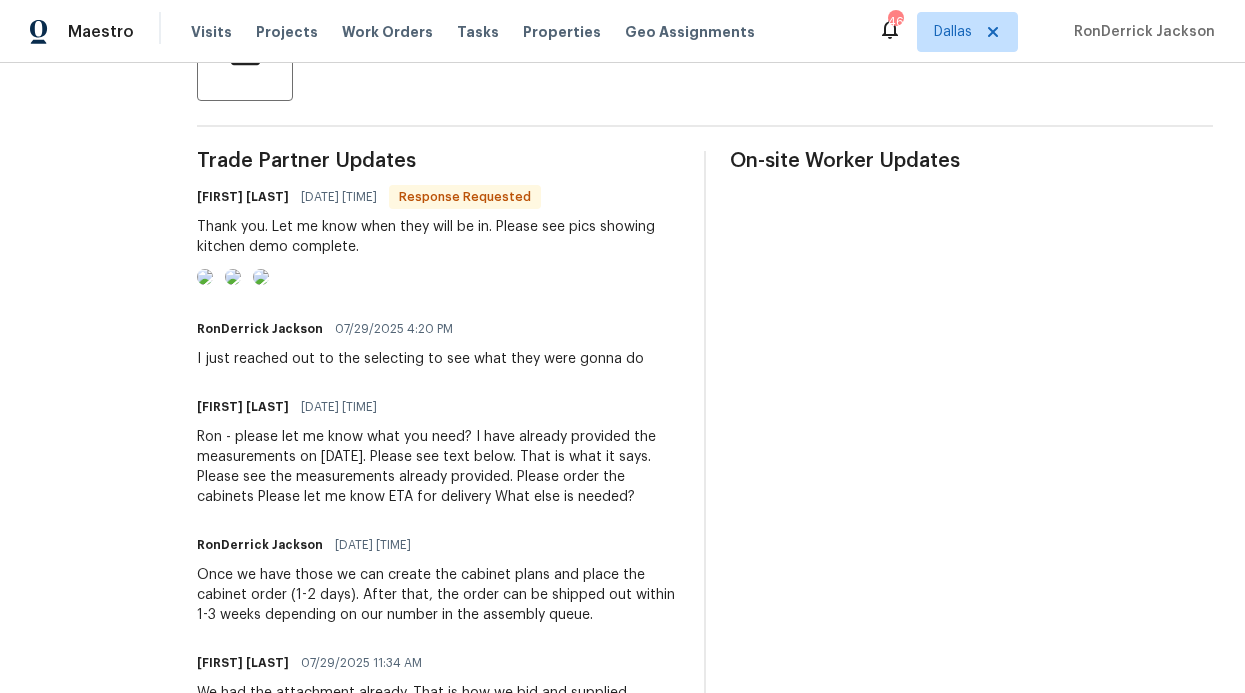 scroll, scrollTop: 418, scrollLeft: 0, axis: vertical 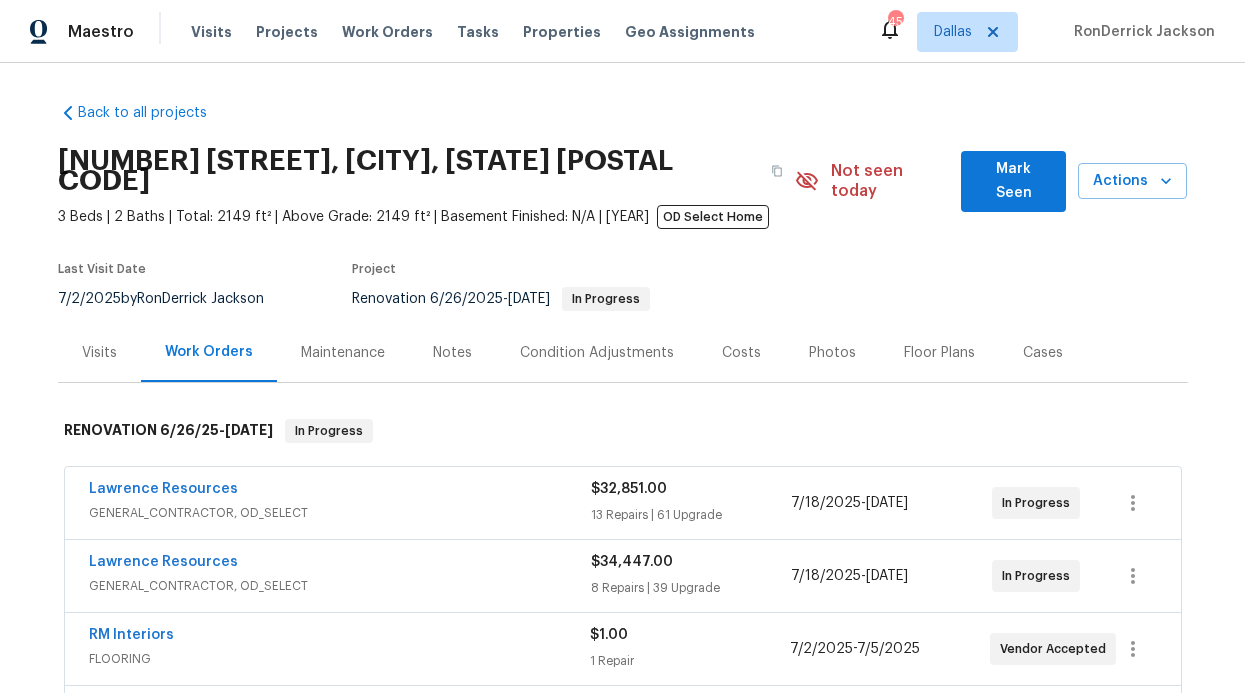 click on "Mark Seen" at bounding box center [1013, 181] 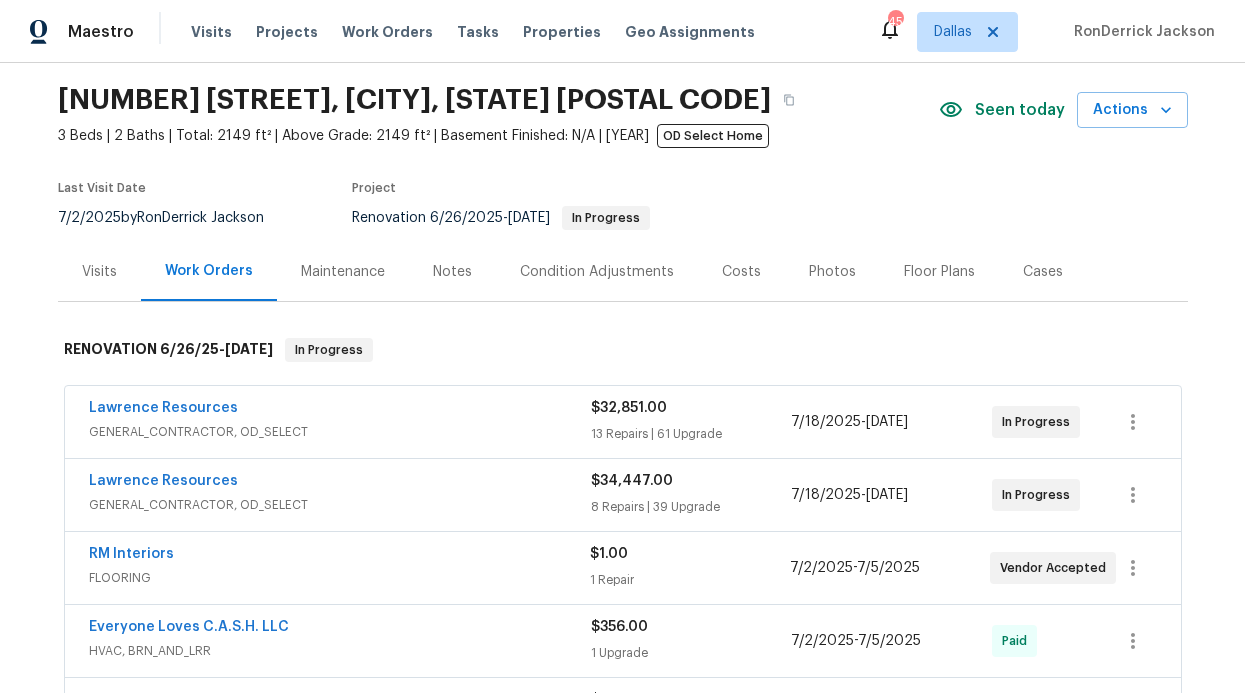 scroll, scrollTop: 132, scrollLeft: 0, axis: vertical 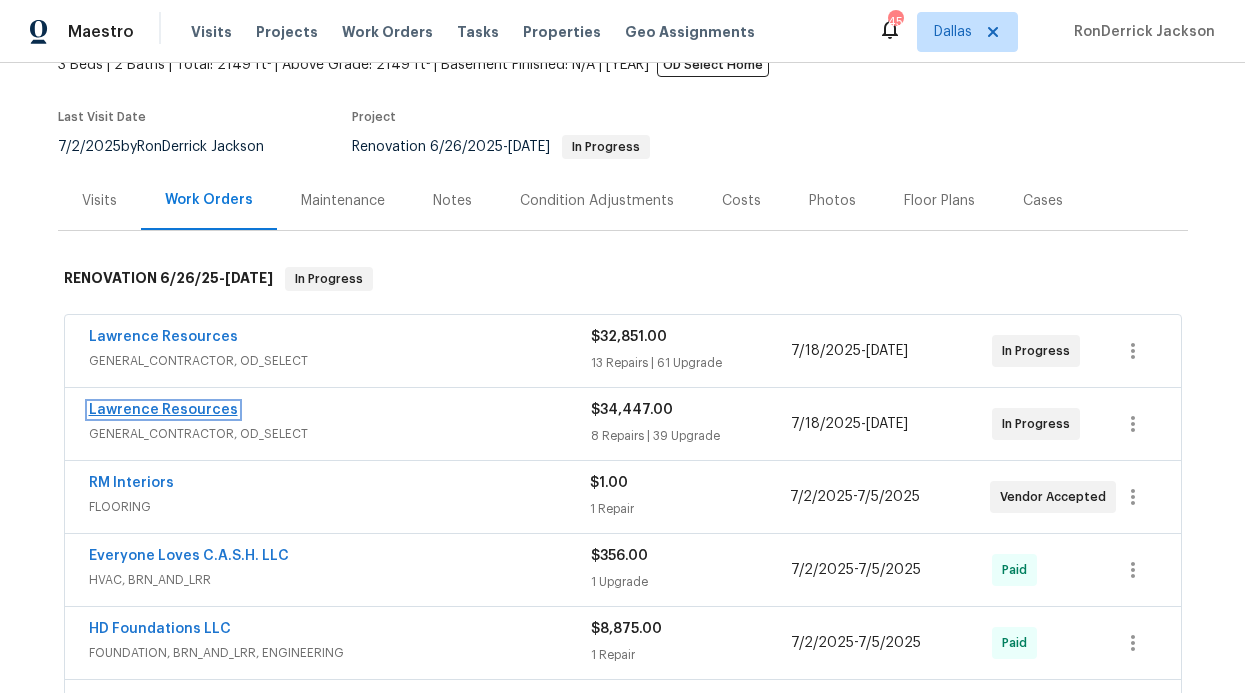 click on "Lawrence Resources" at bounding box center [163, 410] 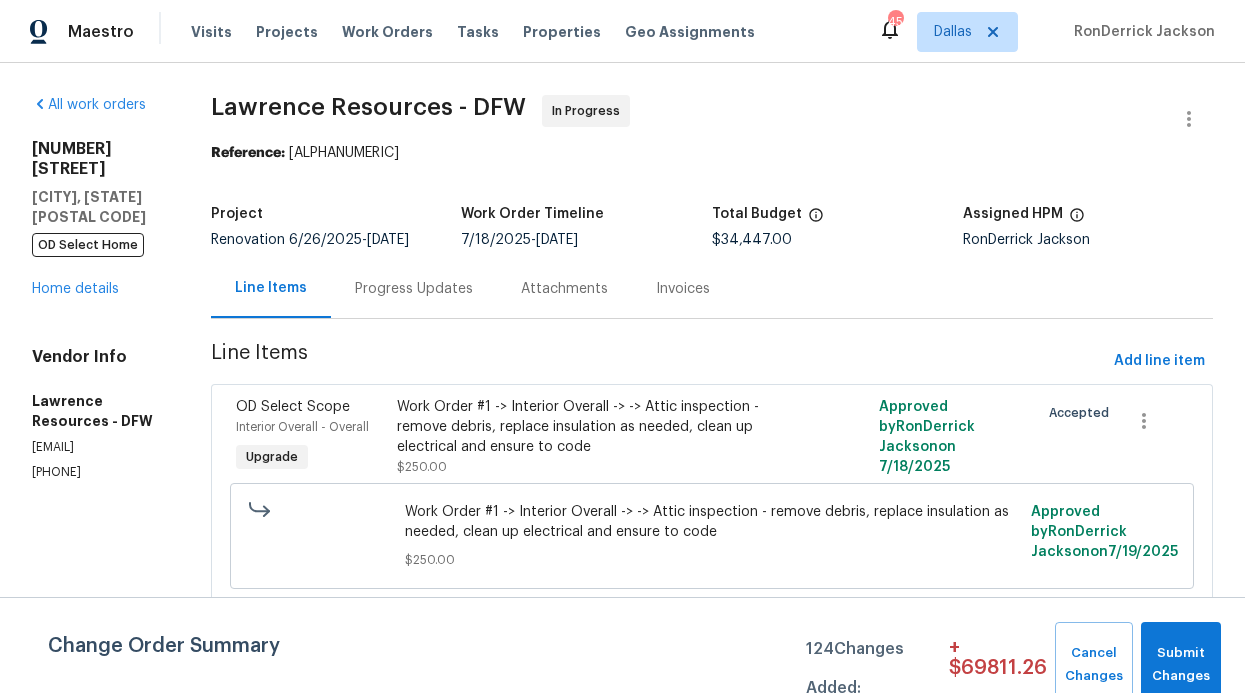 click on "Progress Updates" at bounding box center [414, 288] 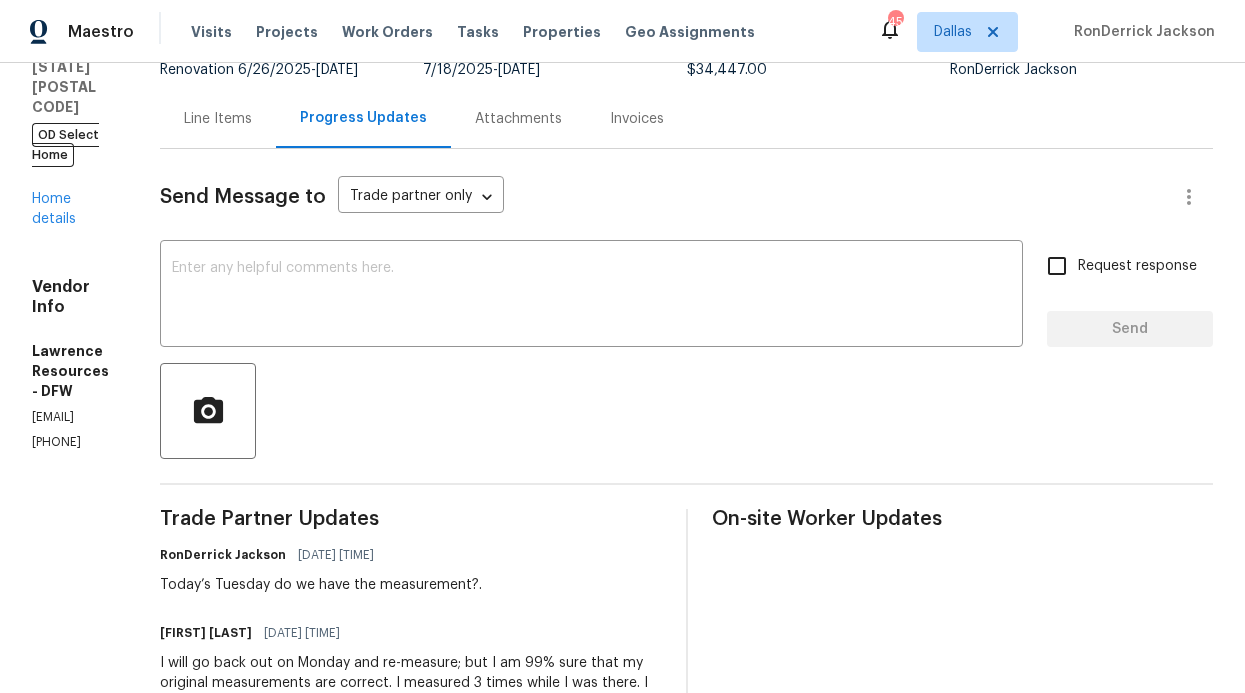 scroll, scrollTop: 258, scrollLeft: 0, axis: vertical 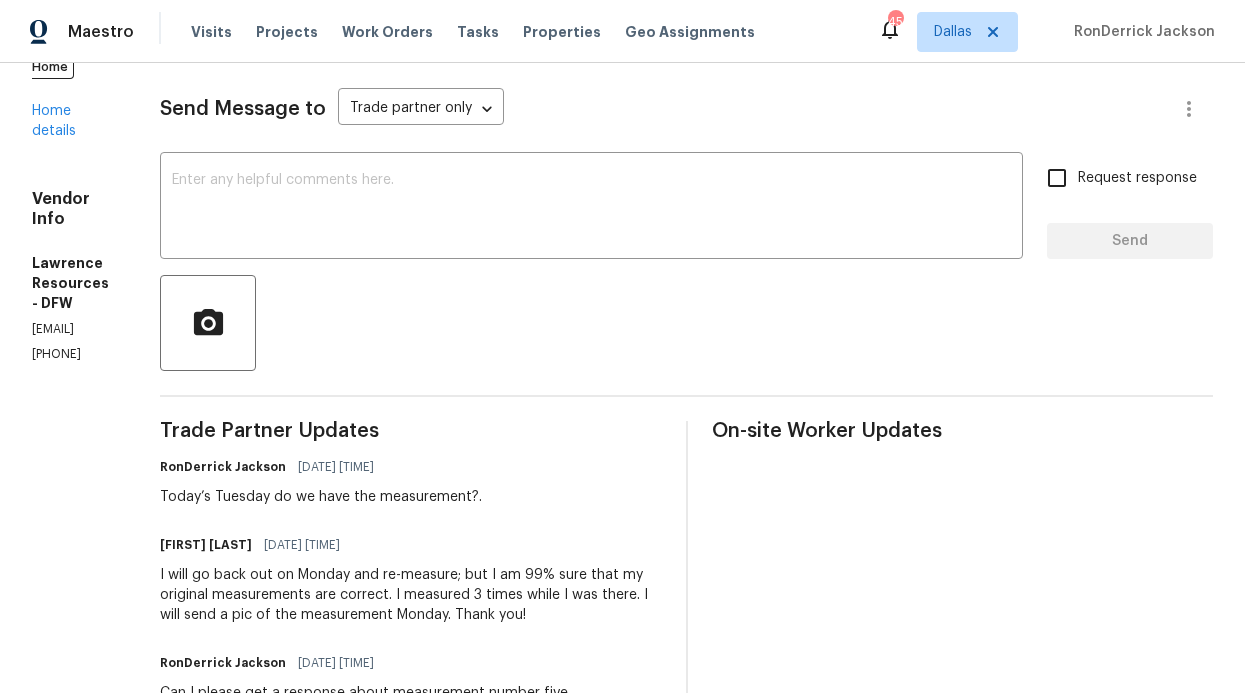 click on "Request response" at bounding box center (1057, 178) 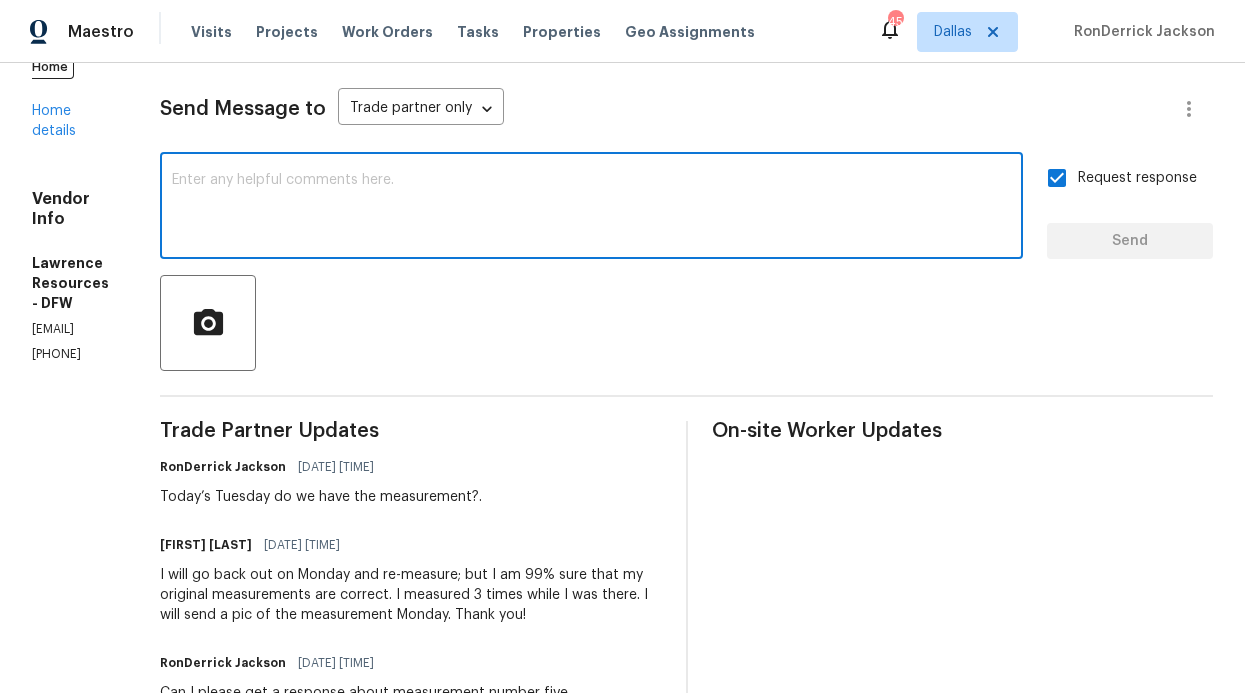 click at bounding box center (591, 208) 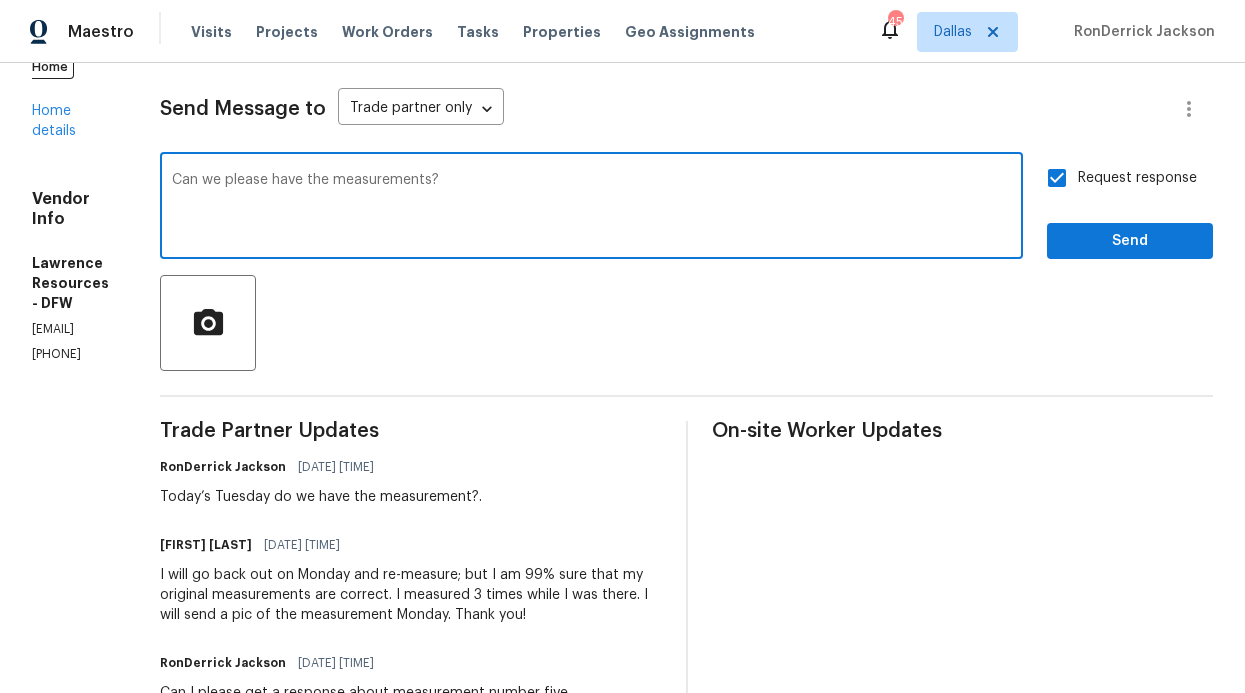 type on "Can we please have the measurements?" 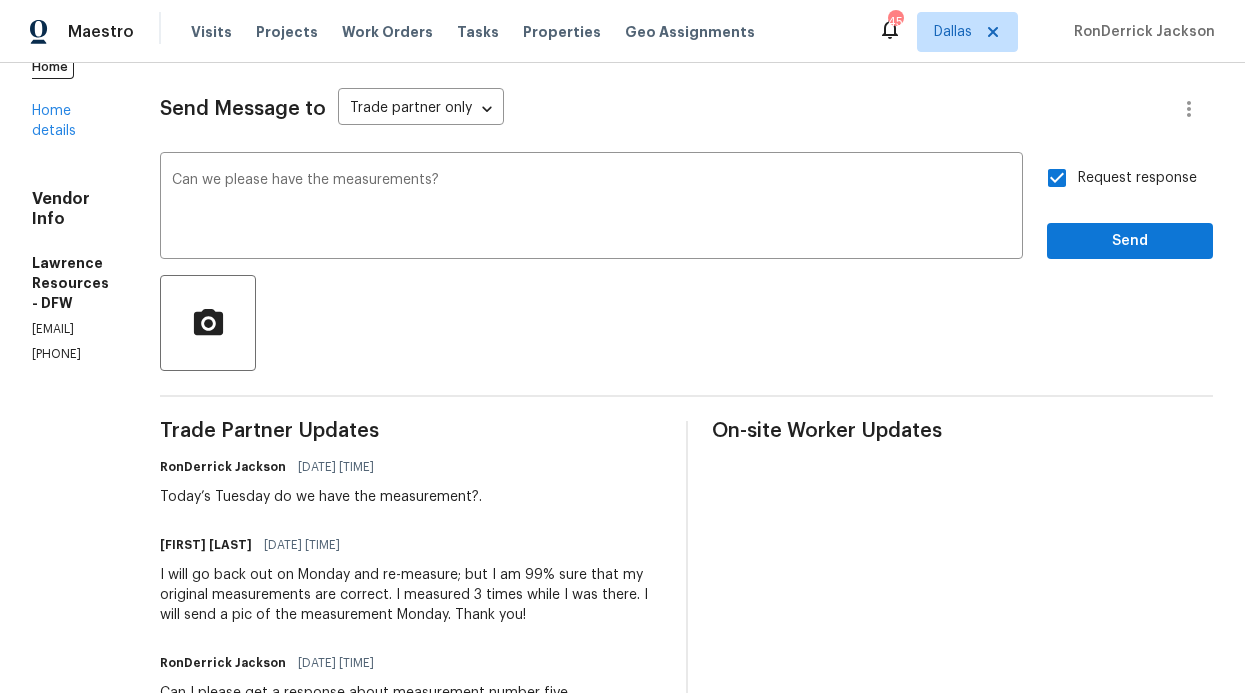 click on "Send Message to Trade partner only Trade partner only ​ Can we please have the measurements?  x ​ Request response Send Trade Partner Updates RonDerrick Jackson 08/05/2025 10:18 AM Today’s Tuesday do we have the measurement?. Jennifer Lawrence 08/01/2025 1:22 PM I will go back out on Monday and re-measure; but I am 99% sure that my original measurements are correct.  I measured 3 times while I was there.  I will send a  pic of the measurement Monday.  Thank you! RonDerrick Jackson 08/01/2025 10:56 AM Can I please get a response about measurement number five RonDerrick Jackson 07/30/2025 10:30 AM Thank you ron.jackson - can you ask GC to remeasure #5? All the other measurements are very close to the ones you initially gave so this one seems off.
They are saying it is 8'10" (106") but that is about 2 ft off from the measurement you gave me (132"). Cubicasa also says 138" so closer to your measurement than GC's. Robert Lawrence 07/30/2025 7:47 AM Robert Lawrence 07/29/2025 3:29 PM Robert Lawrence  +2  +7 ." at bounding box center (686, 1729) 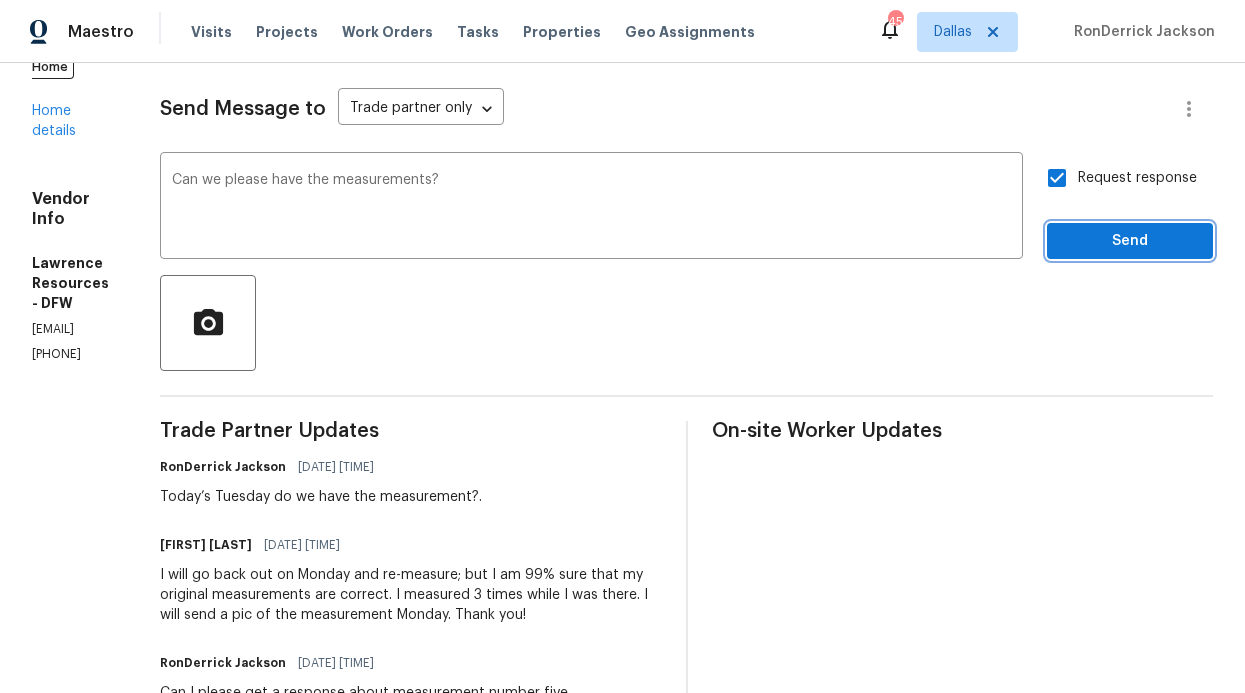 click on "Send" at bounding box center [1130, 241] 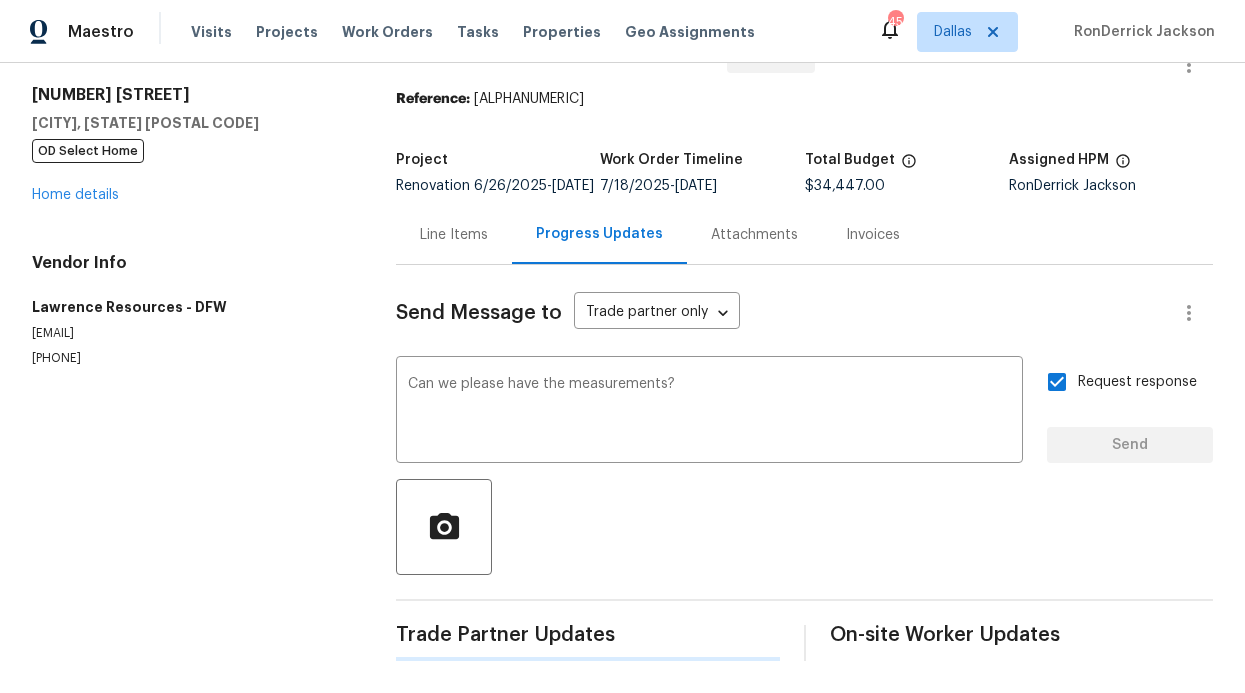 scroll, scrollTop: 57, scrollLeft: 0, axis: vertical 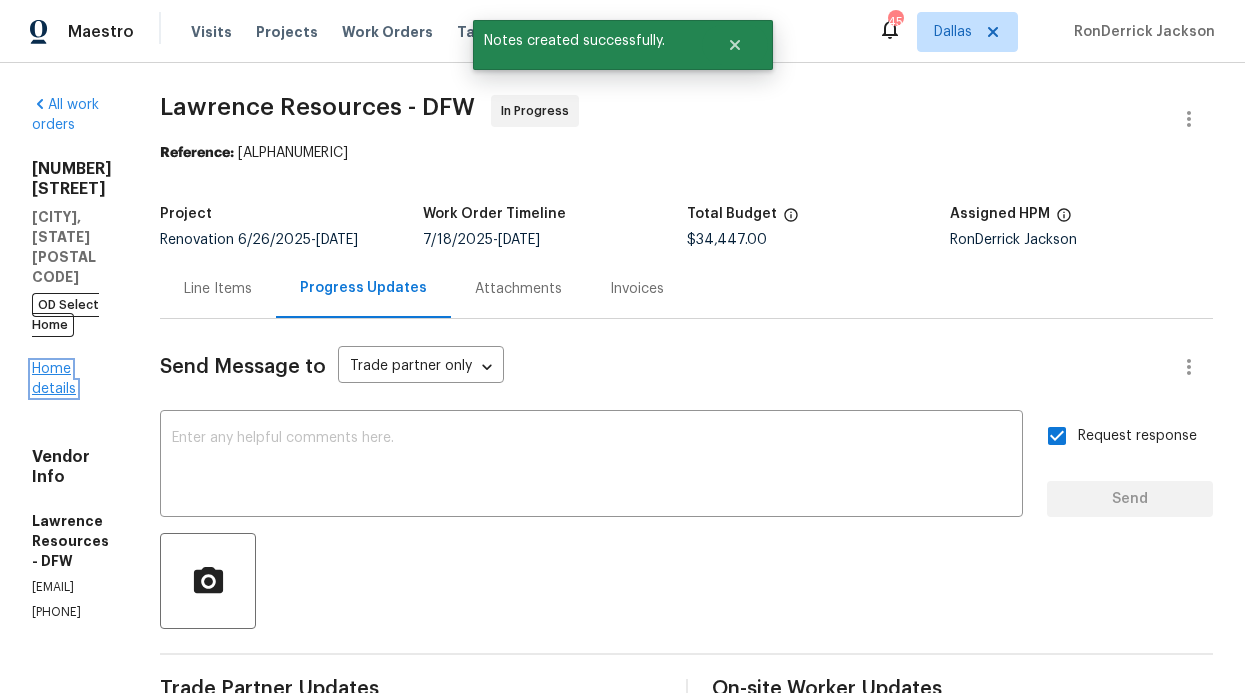 click on "Home details" at bounding box center (54, 379) 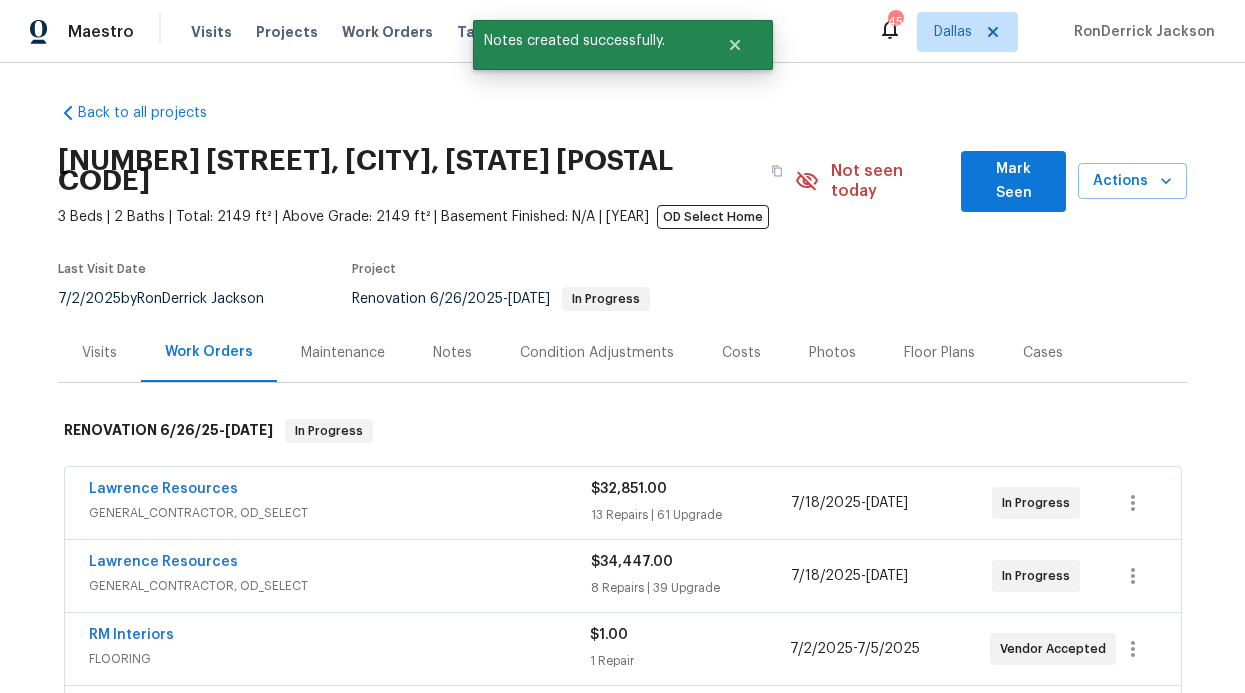 click on "Mark Seen" at bounding box center [1013, 181] 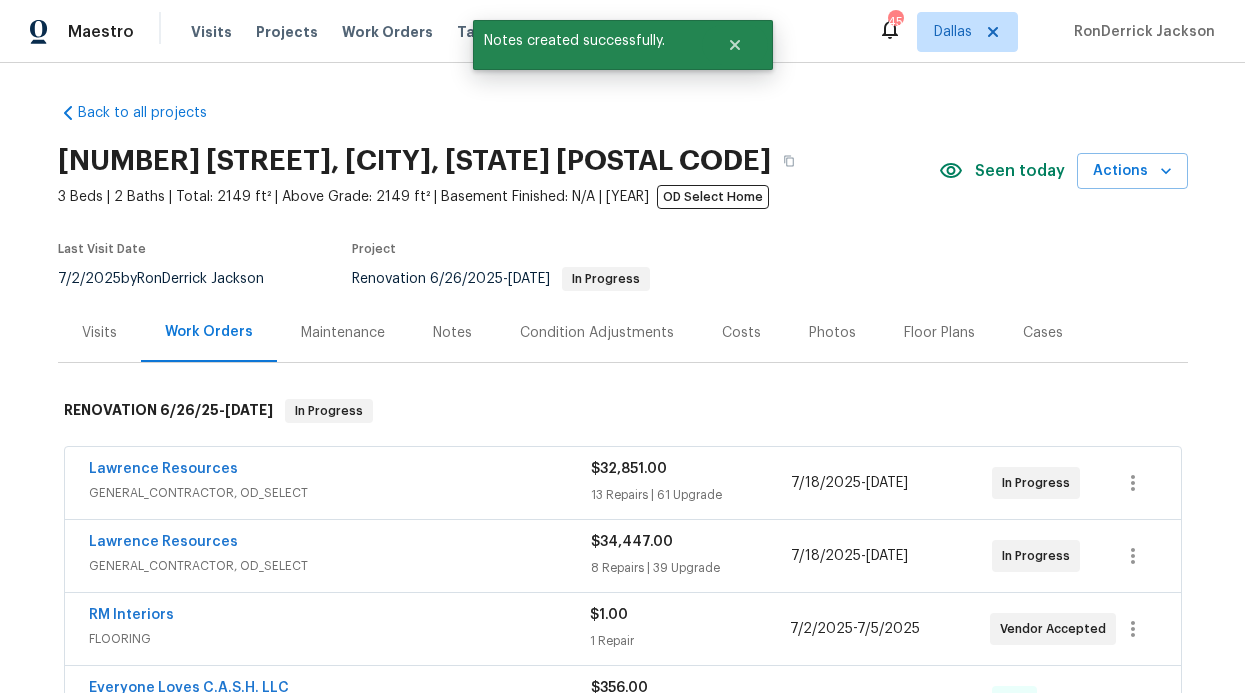 click on "Notes" at bounding box center (452, 332) 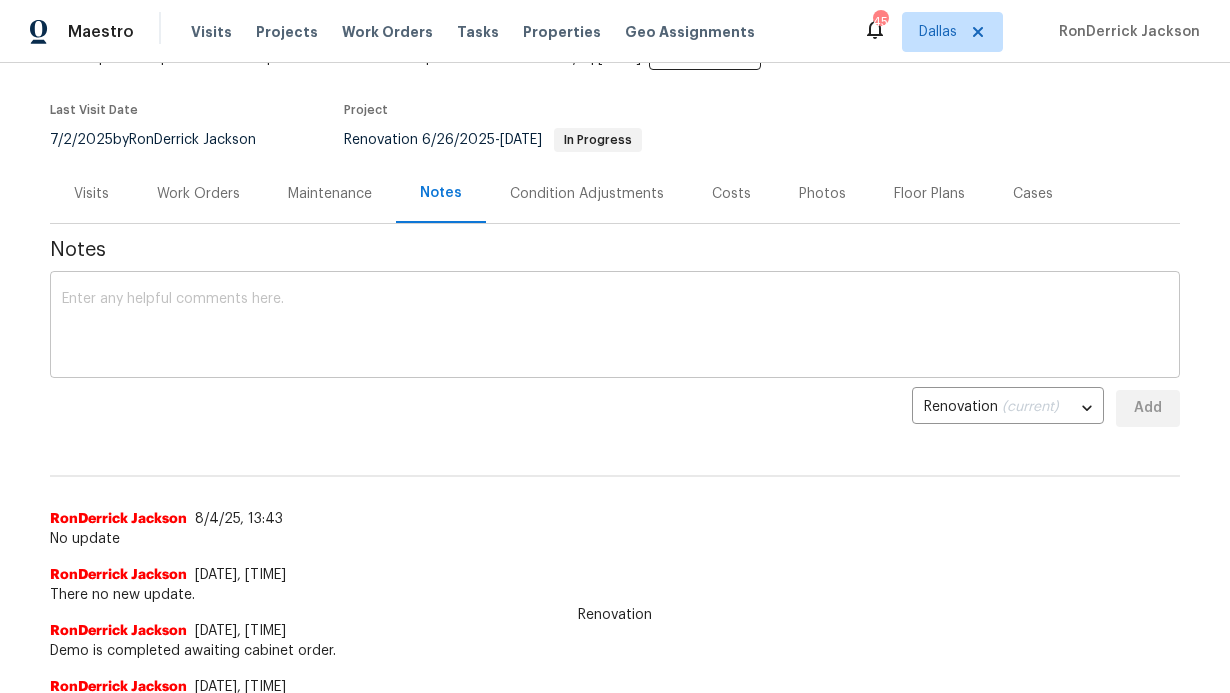 scroll, scrollTop: 141, scrollLeft: 0, axis: vertical 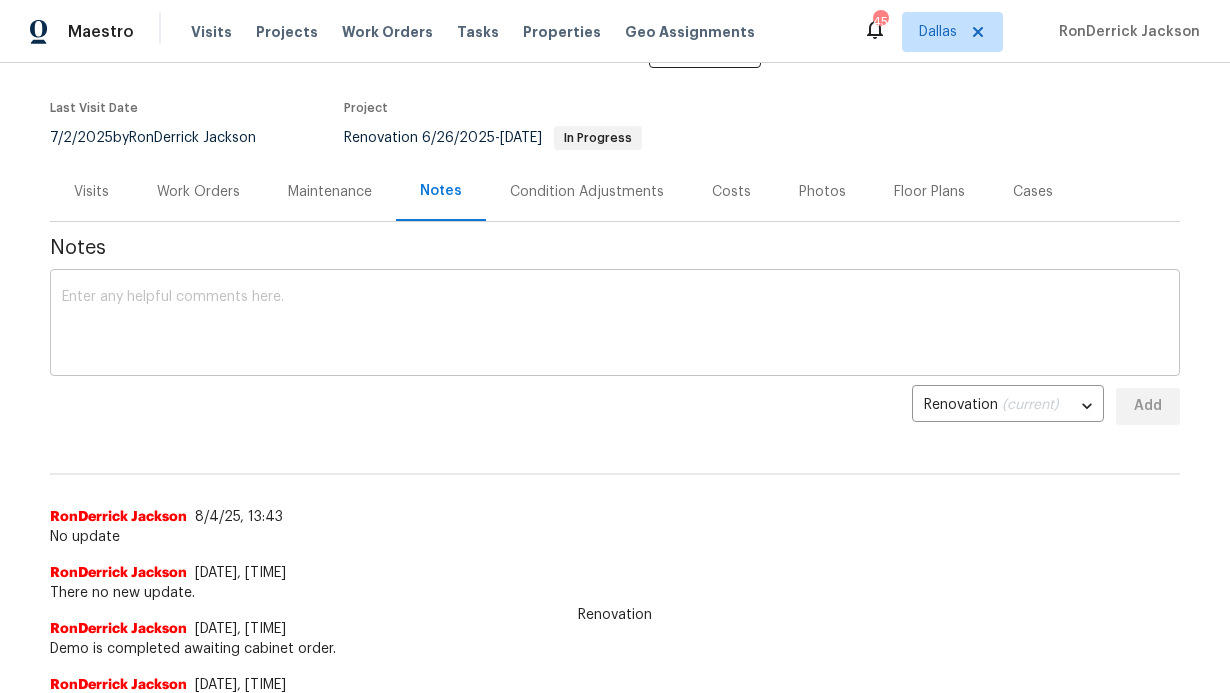 click at bounding box center [615, 325] 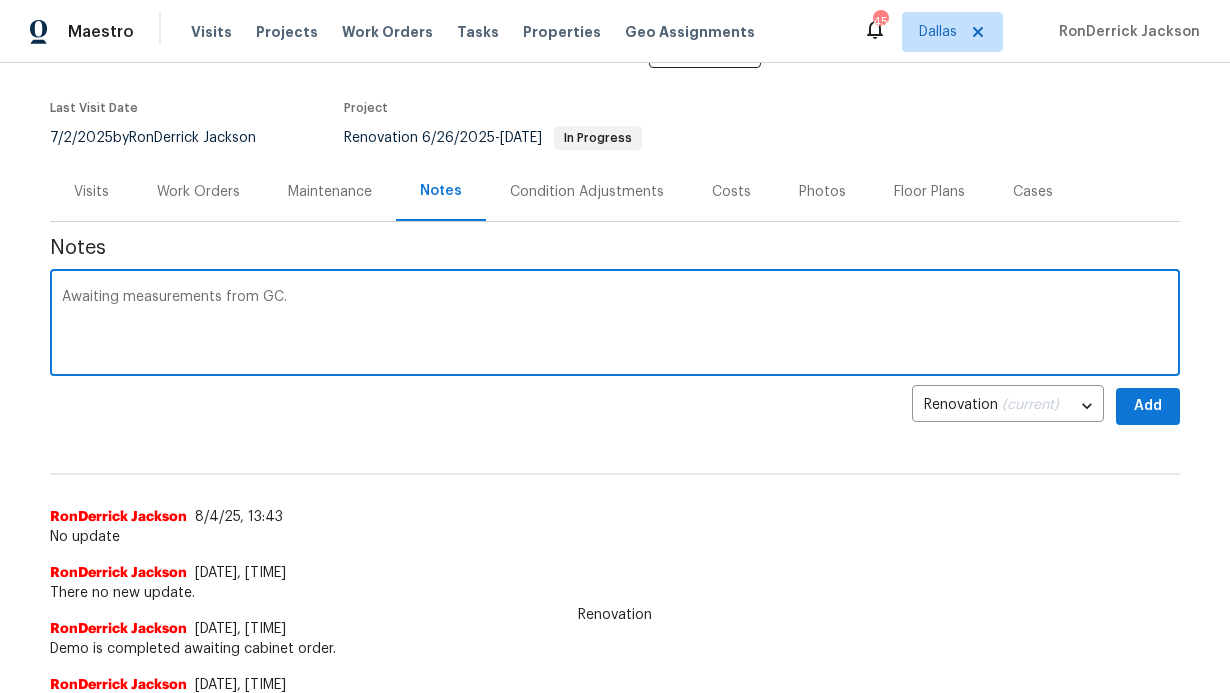 type on "Awaiting measurements from GC." 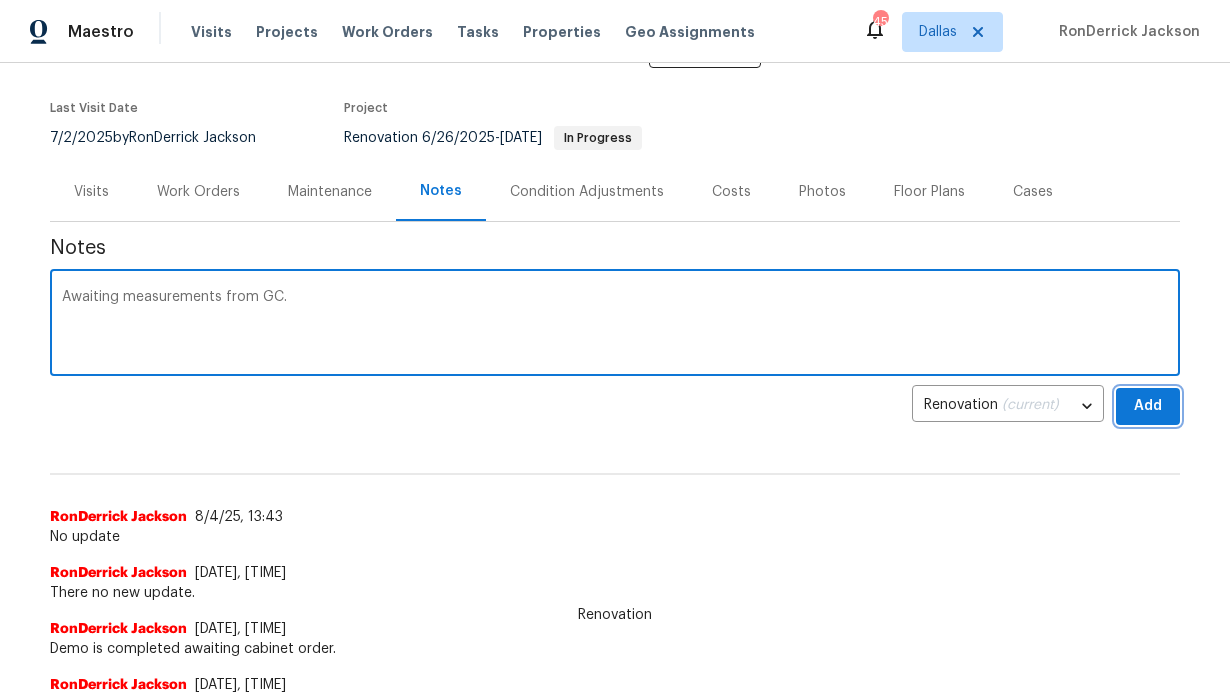 click on "Add" at bounding box center [1148, 406] 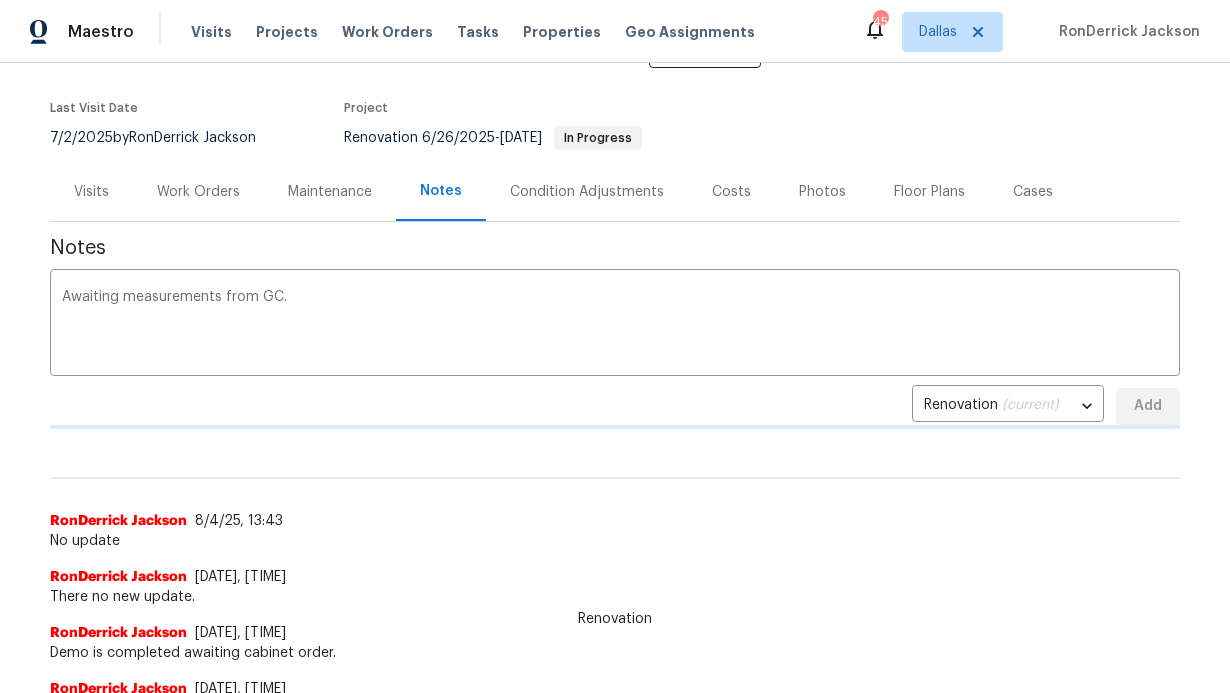 type 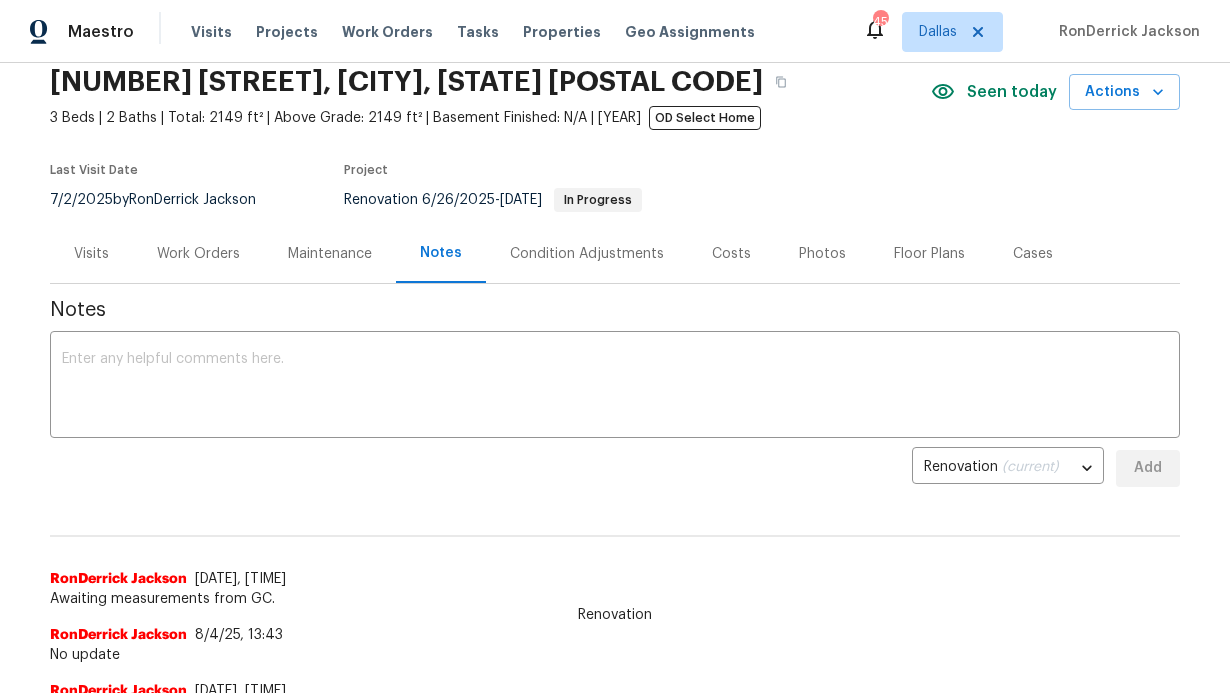 scroll, scrollTop: 0, scrollLeft: 0, axis: both 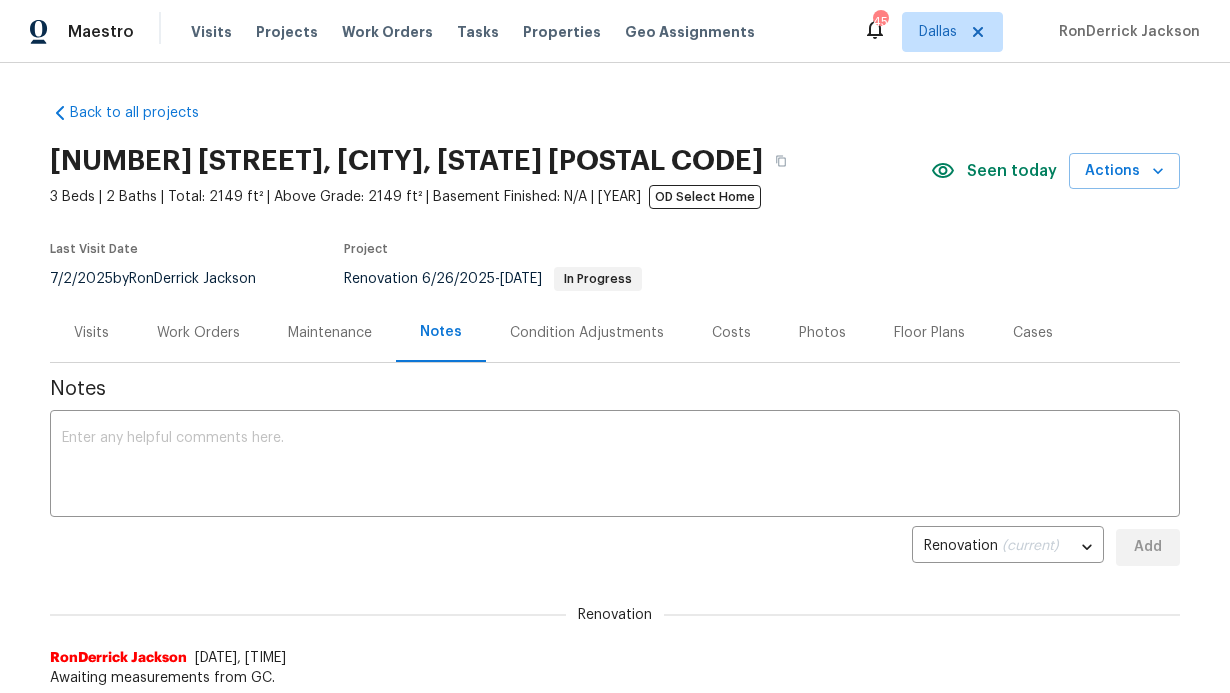 click on "Visits Projects Work Orders Tasks Properties Geo Assignments" at bounding box center [485, 32] 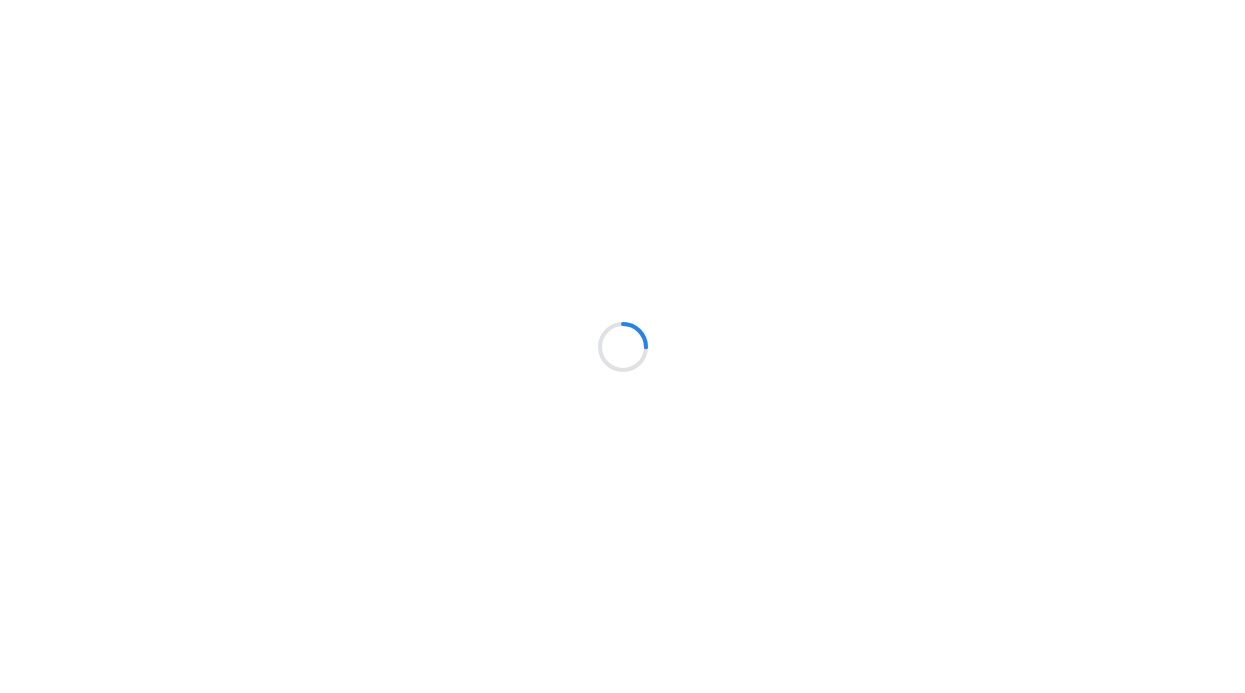 scroll, scrollTop: 0, scrollLeft: 0, axis: both 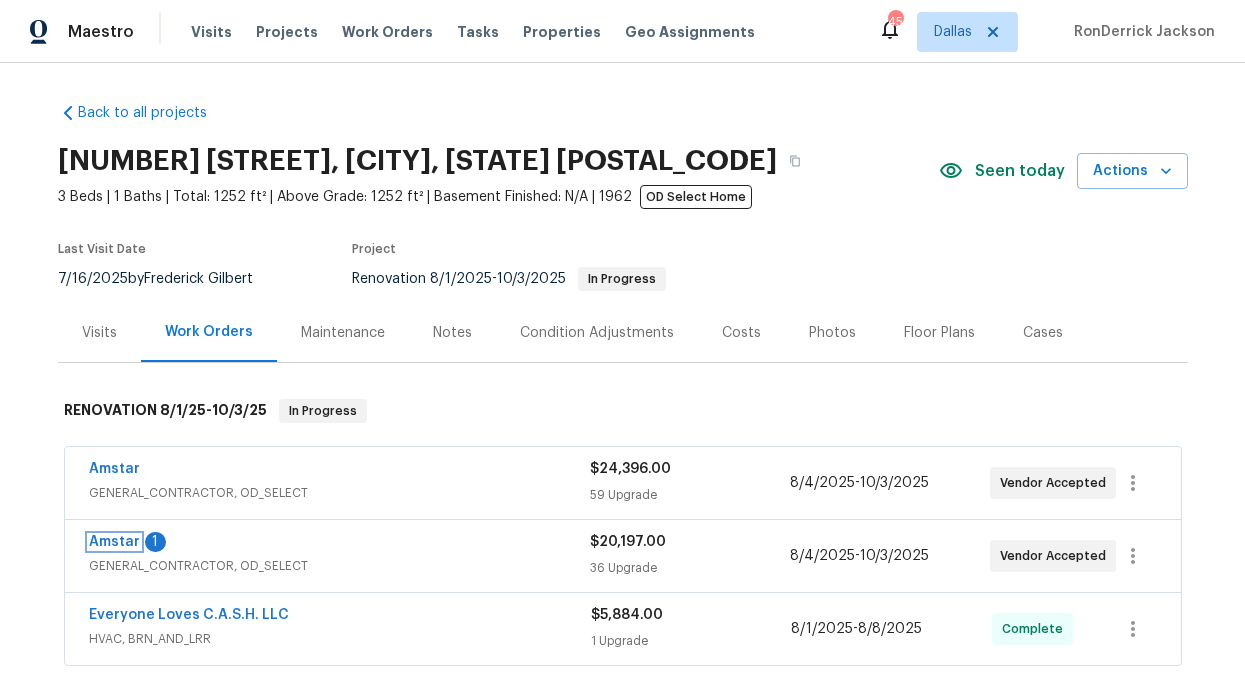 click on "Amstar" at bounding box center (114, 542) 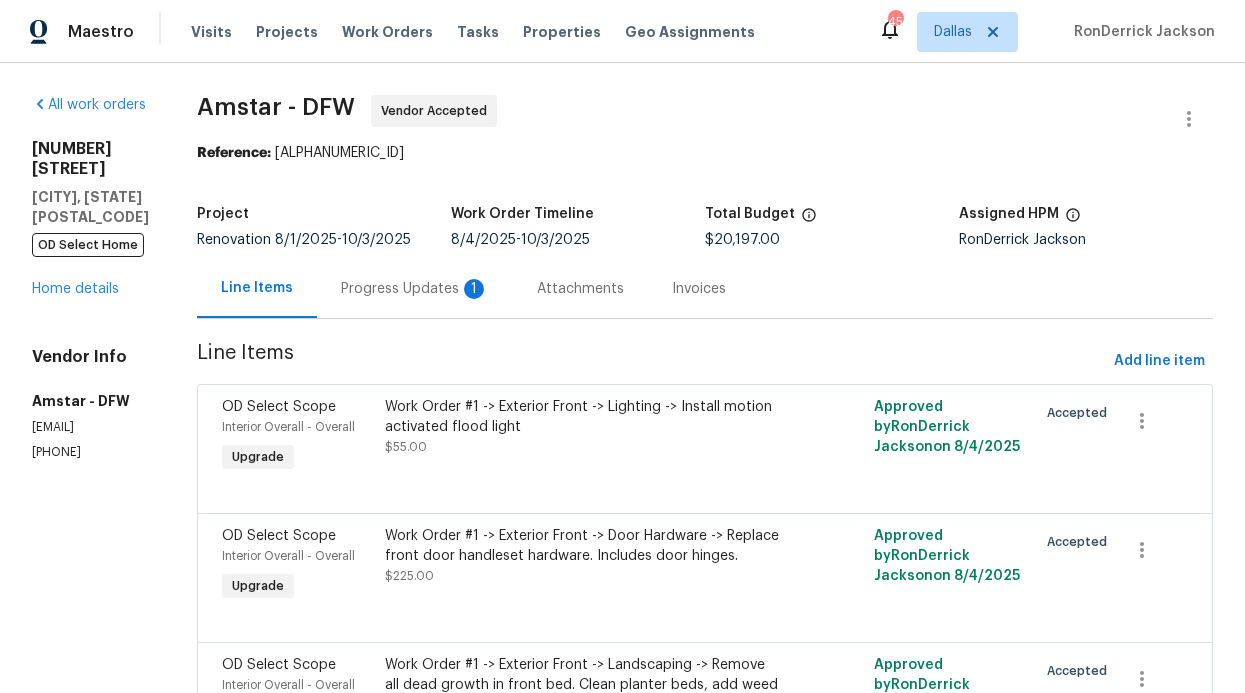 click on "Progress Updates 1" at bounding box center [415, 289] 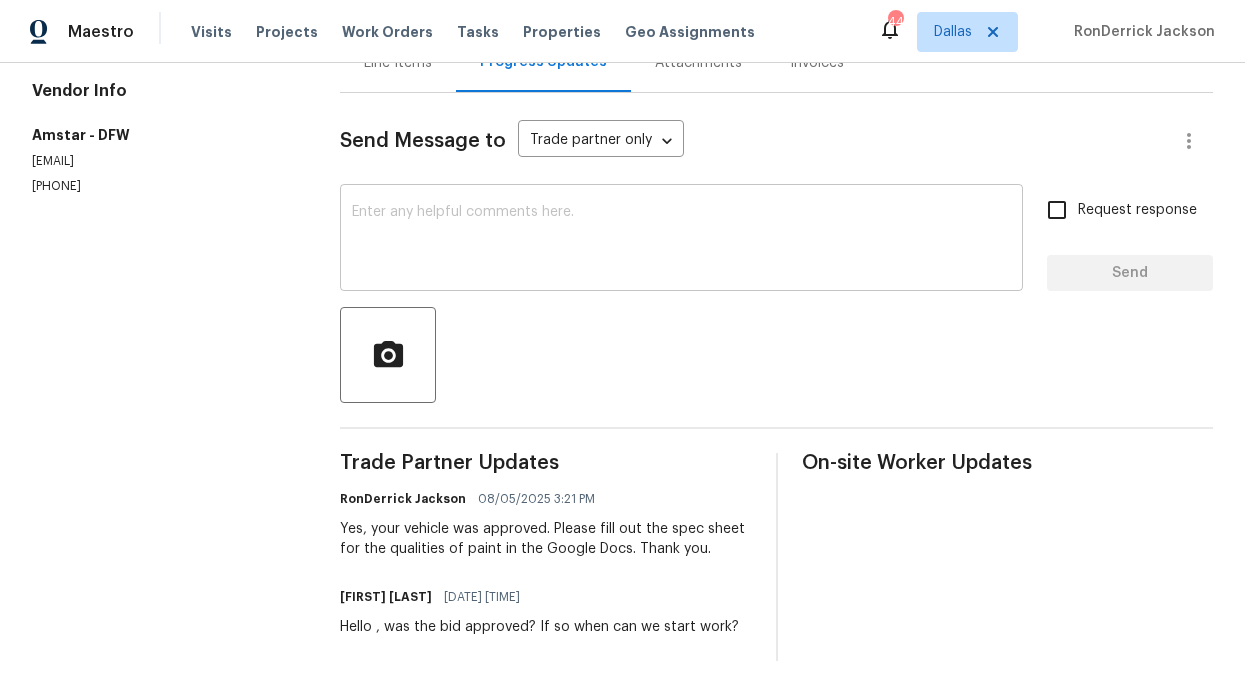 scroll, scrollTop: 225, scrollLeft: 0, axis: vertical 